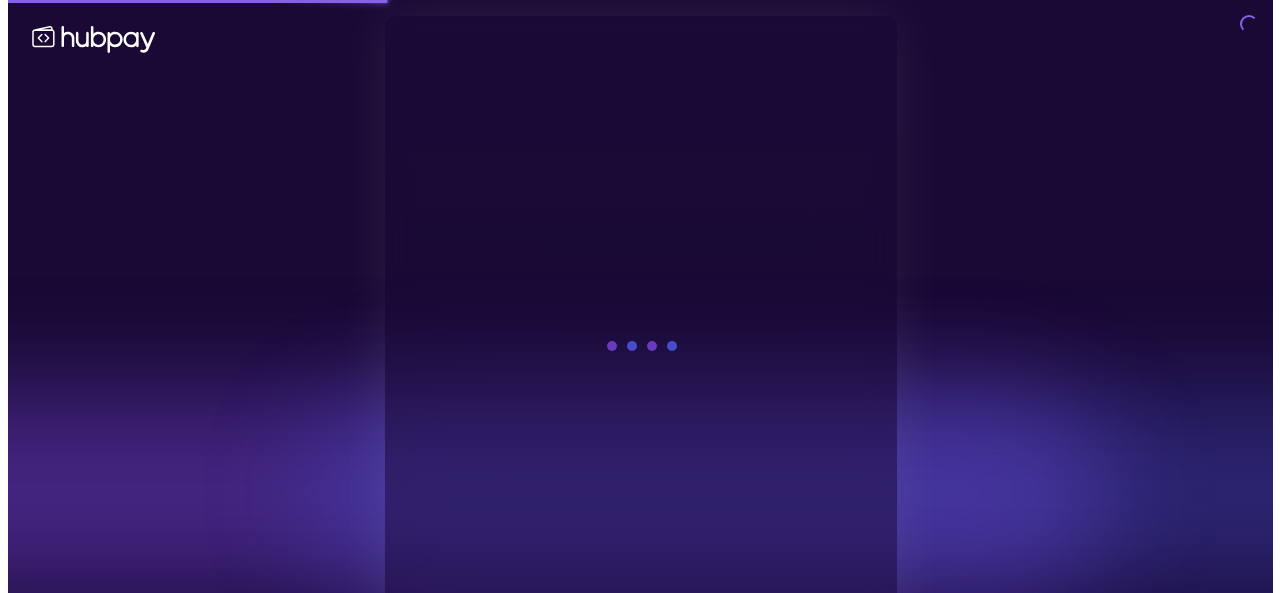scroll, scrollTop: 0, scrollLeft: 0, axis: both 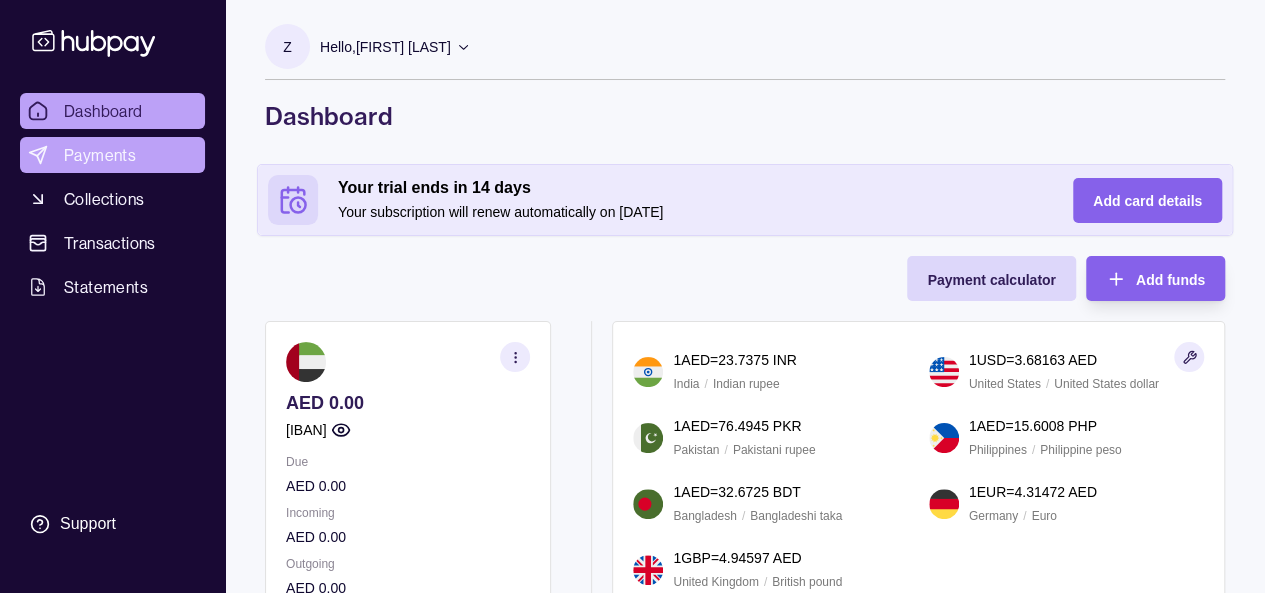 click on "Payments" at bounding box center [100, 155] 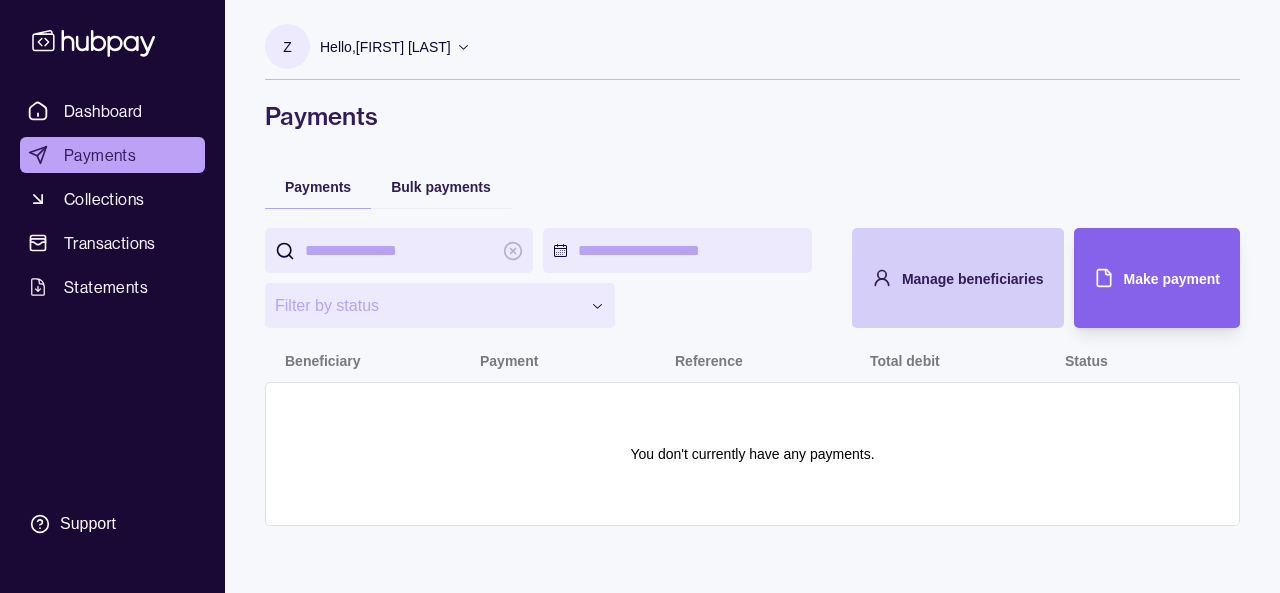 click on "Manage beneficiaries" at bounding box center [973, 279] 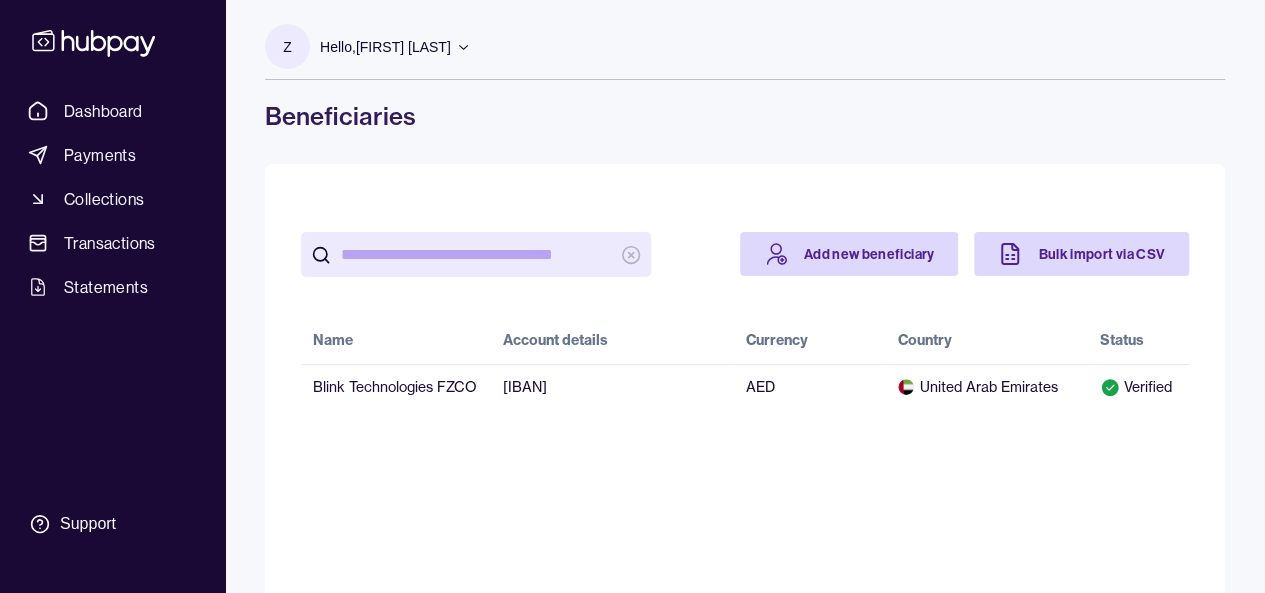 click on "Add new beneficiary Bulk import via CSV Name Account details Currency Country Status [COMPANY] [IBAN] AED United Arab Emirates Verified" at bounding box center [745, 320] 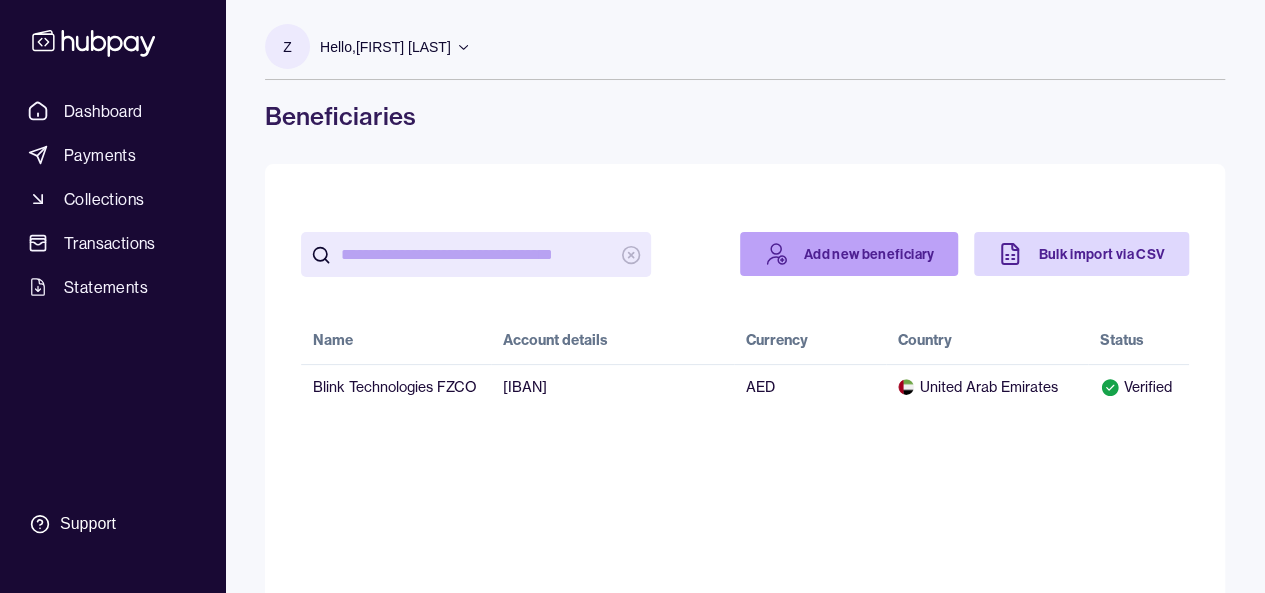 click on "Add new beneficiary" at bounding box center (849, 254) 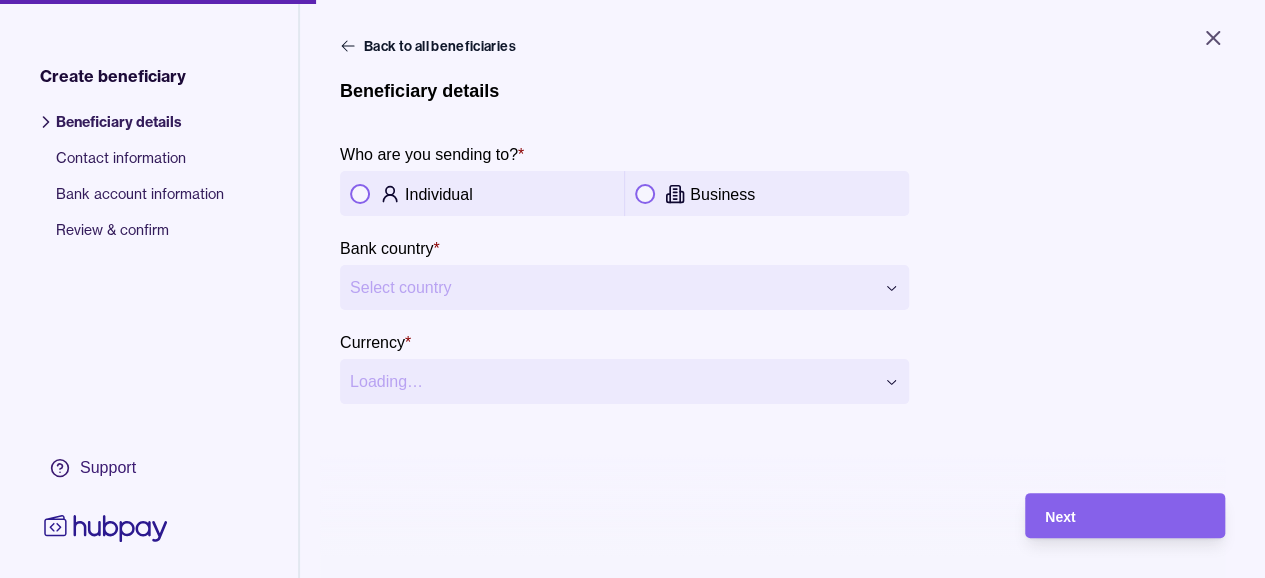click on "Individual" at bounding box center (482, 193) 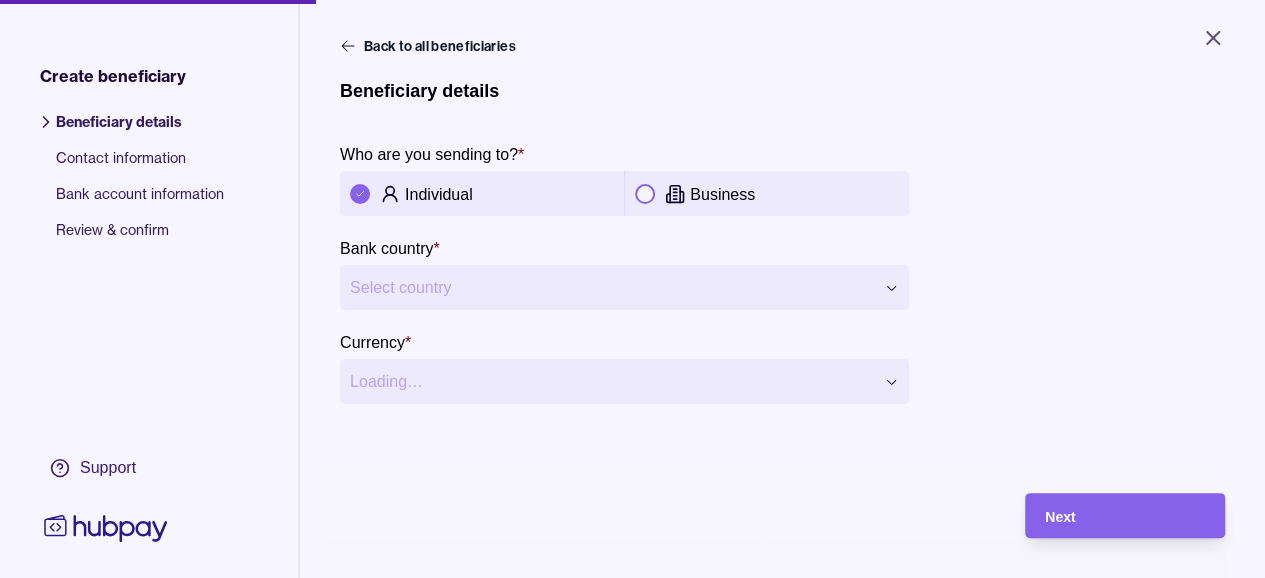 click on "**********" at bounding box center (632, 289) 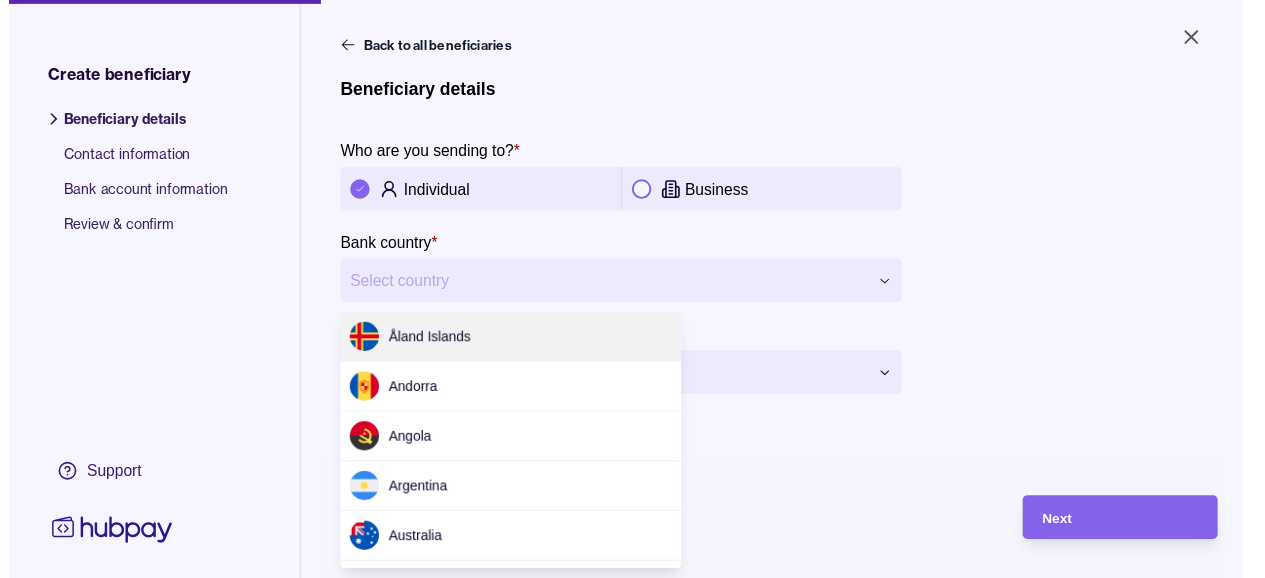 scroll, scrollTop: 6126, scrollLeft: 0, axis: vertical 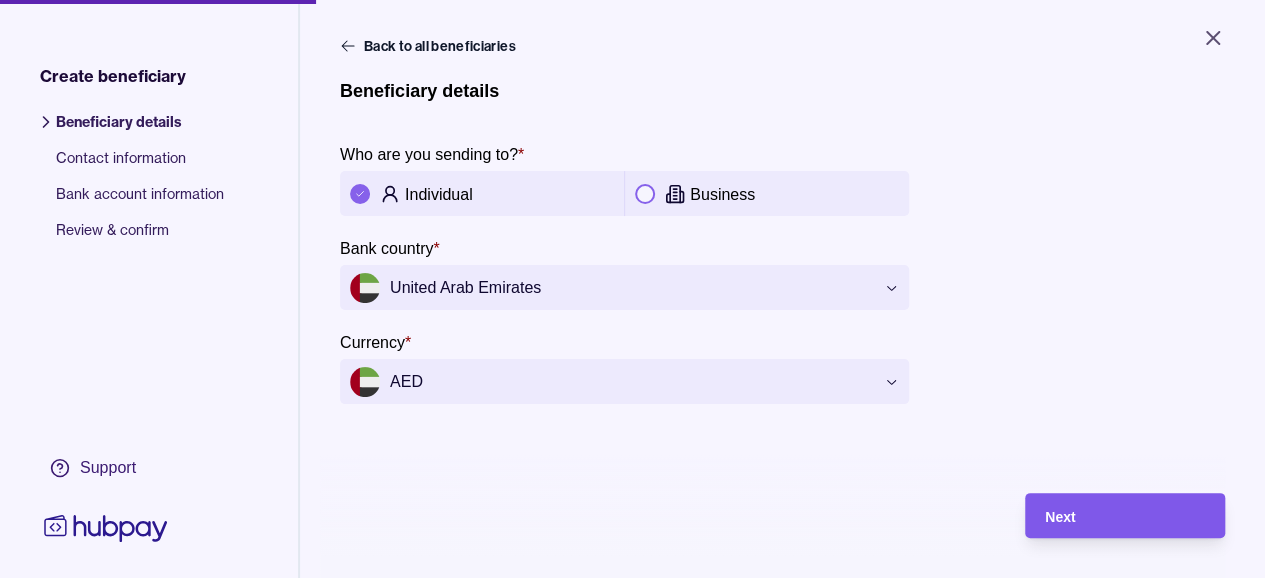 click on "Next" at bounding box center (1125, 516) 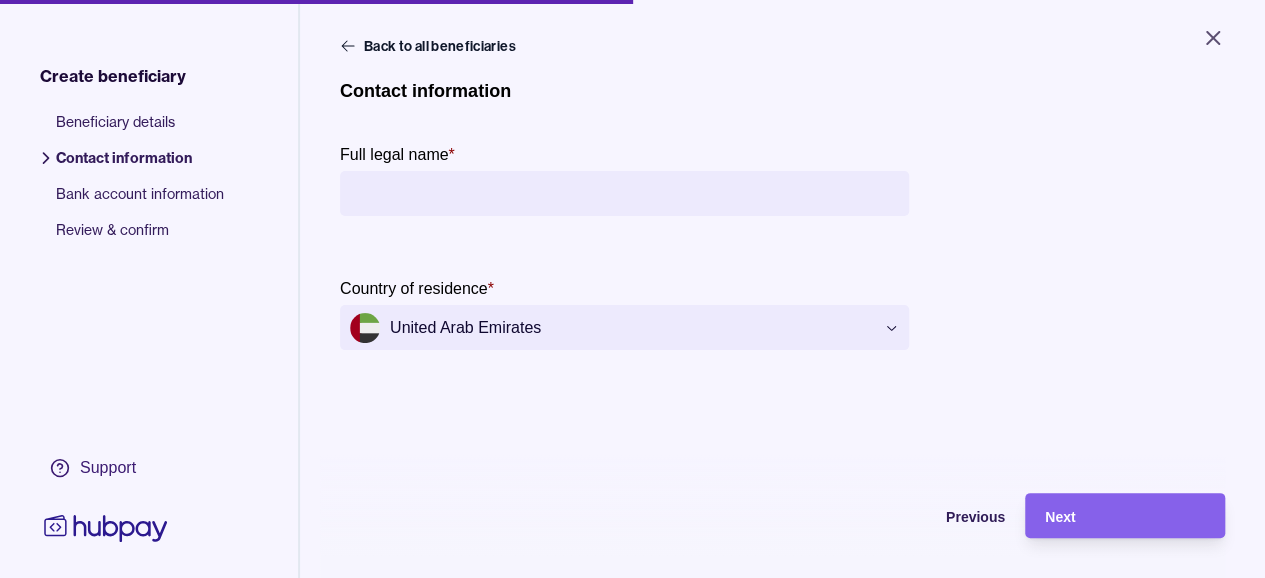 click on "Full legal name  *" at bounding box center [624, 193] 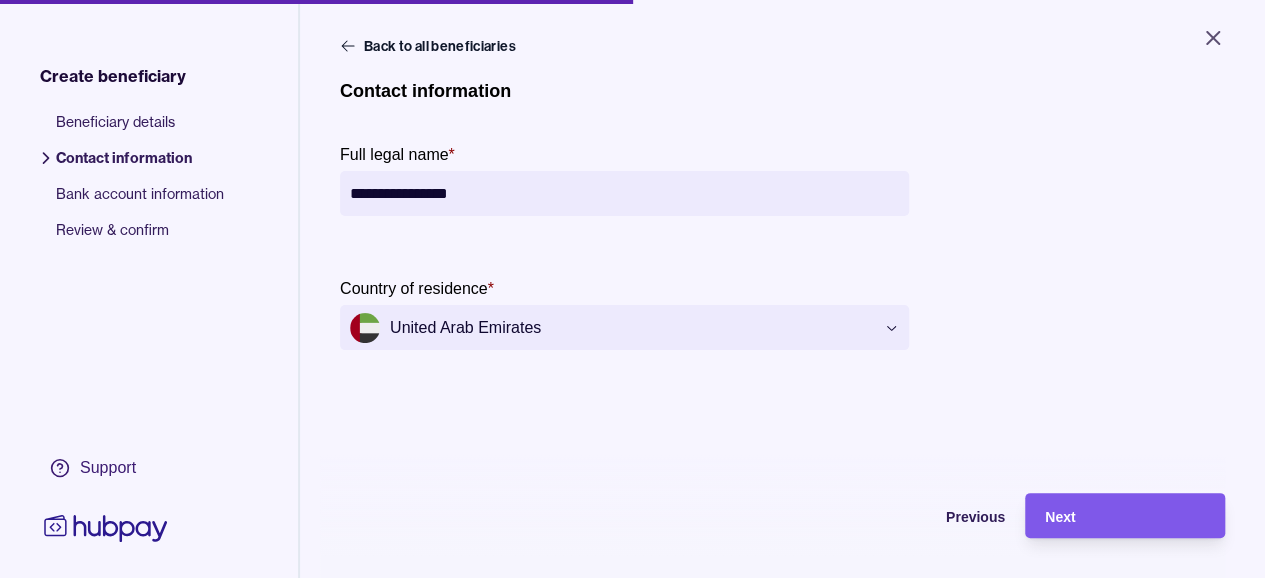 type on "**********" 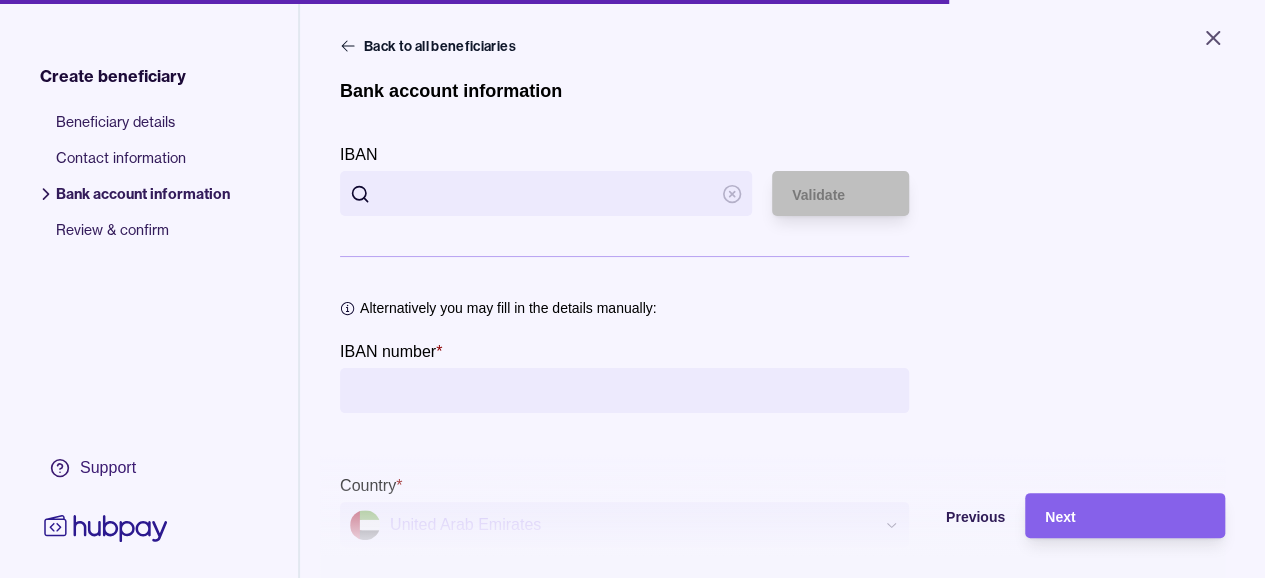 click at bounding box center [546, 193] 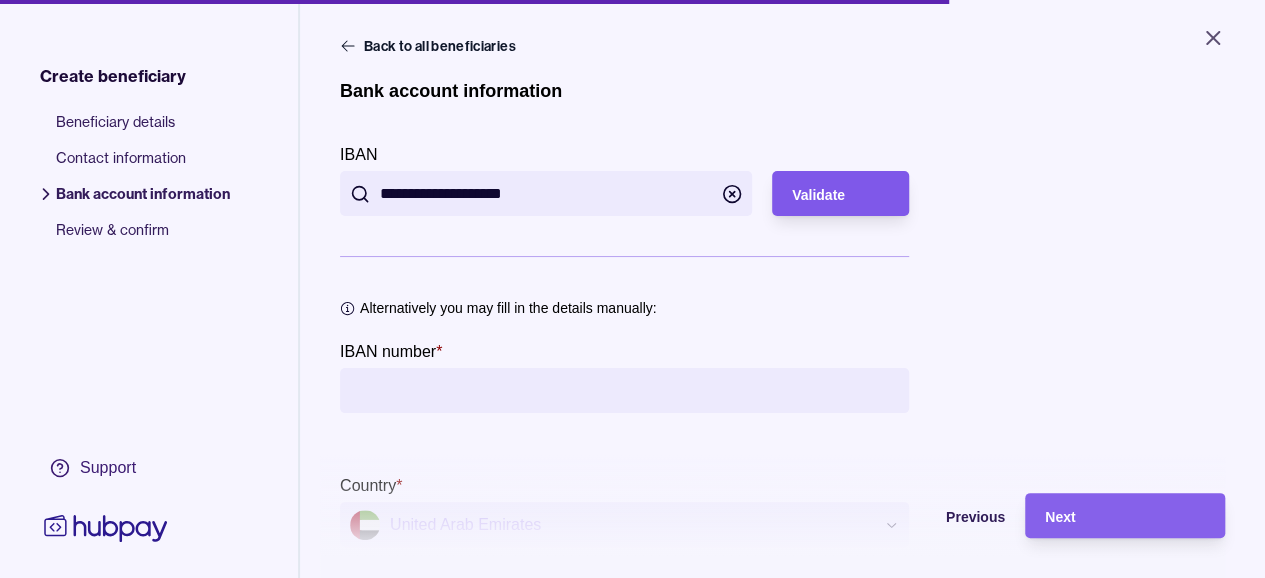 type on "**********" 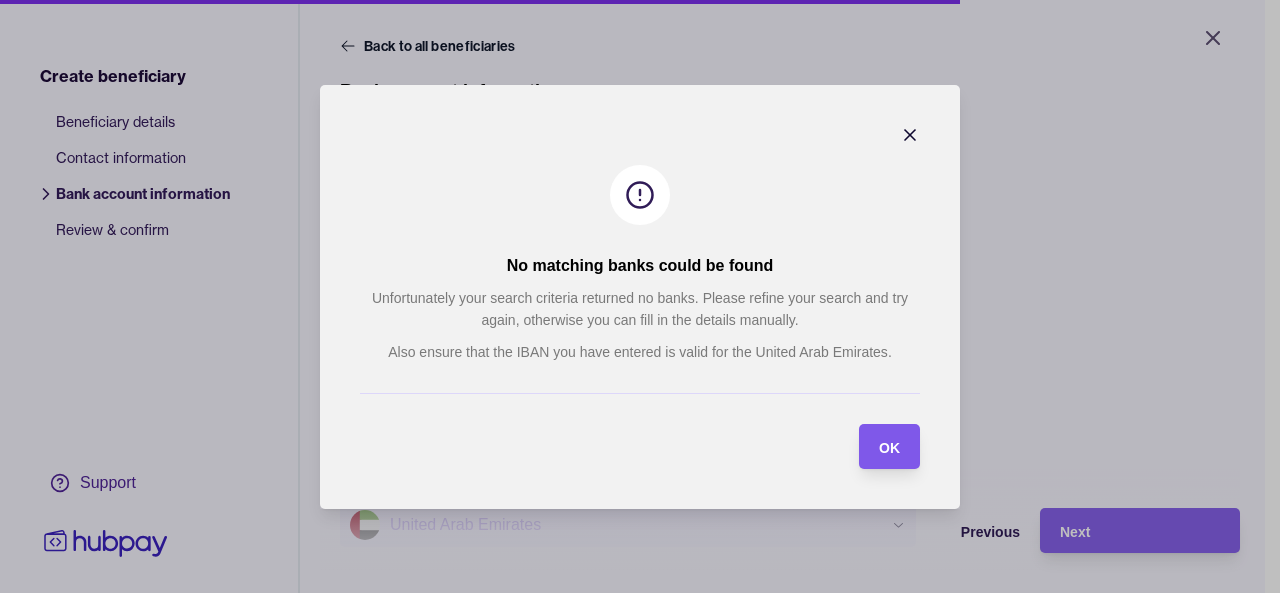 click on "OK" at bounding box center [889, 447] 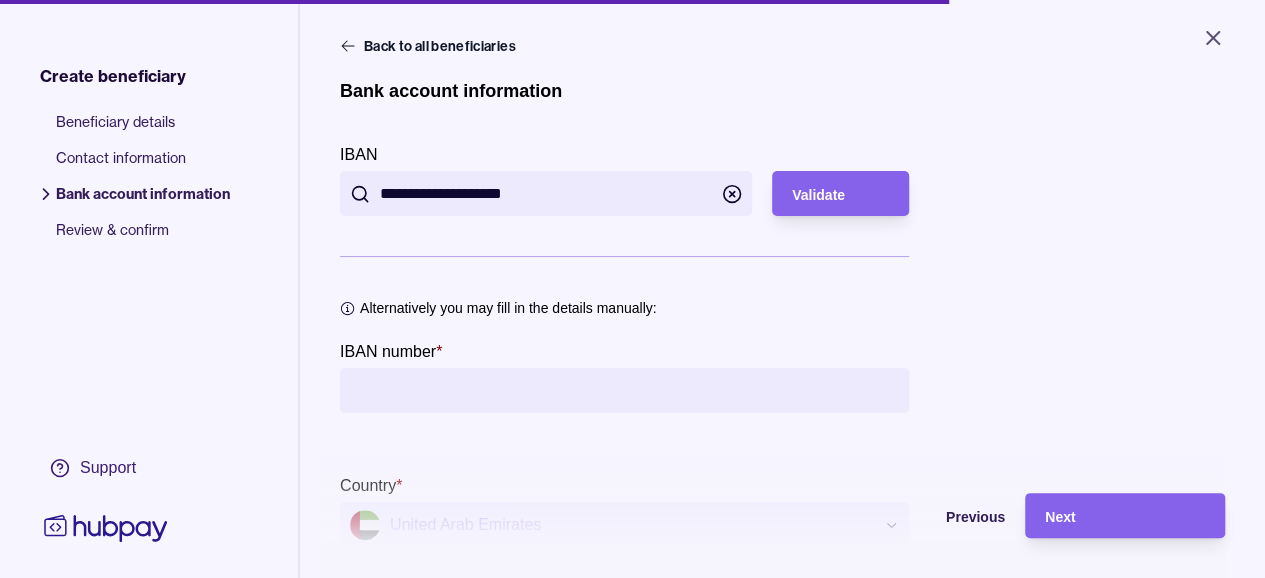 drag, startPoint x: 569, startPoint y: 189, endPoint x: 341, endPoint y: 205, distance: 228.56071 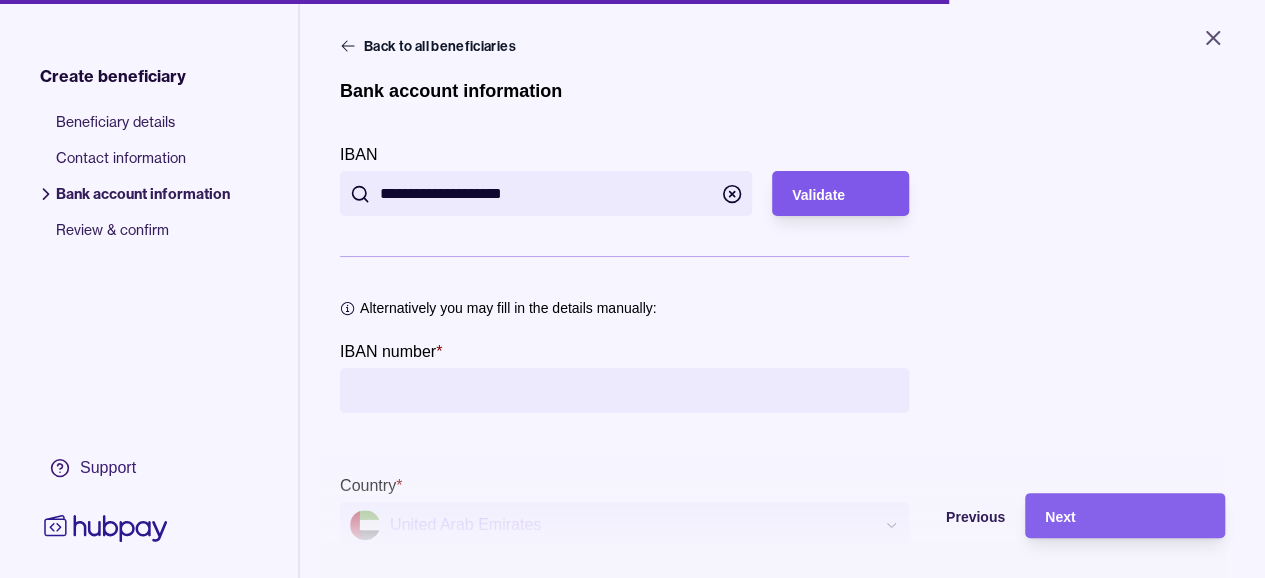click on "Validate" at bounding box center (818, 195) 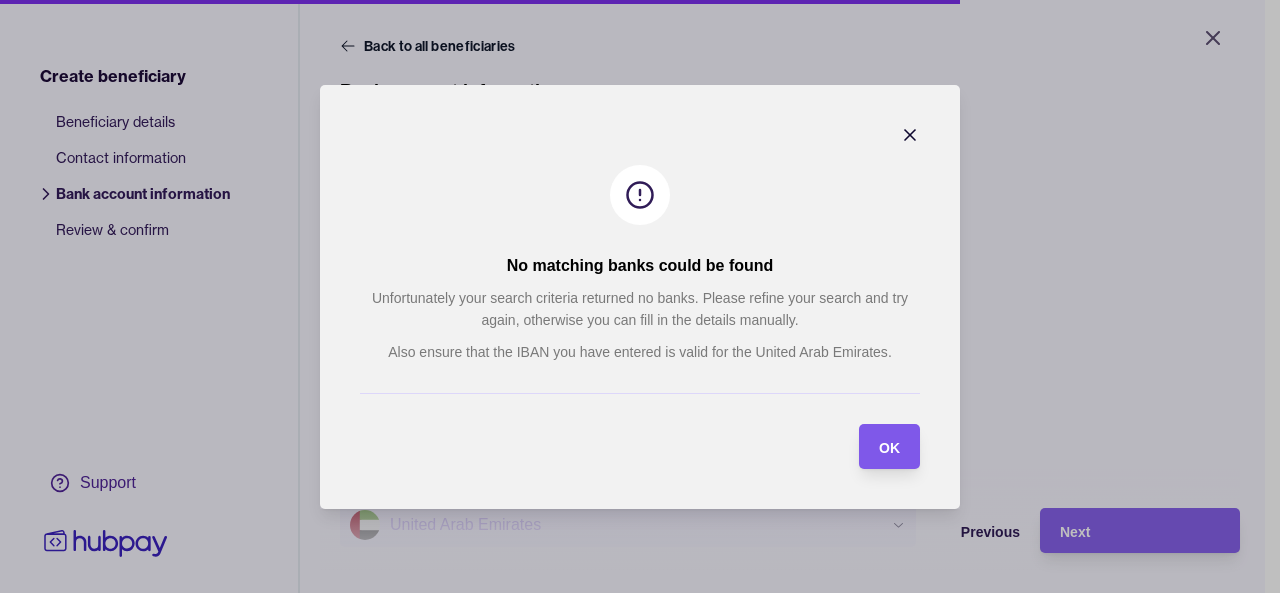 click on "OK" at bounding box center (889, 447) 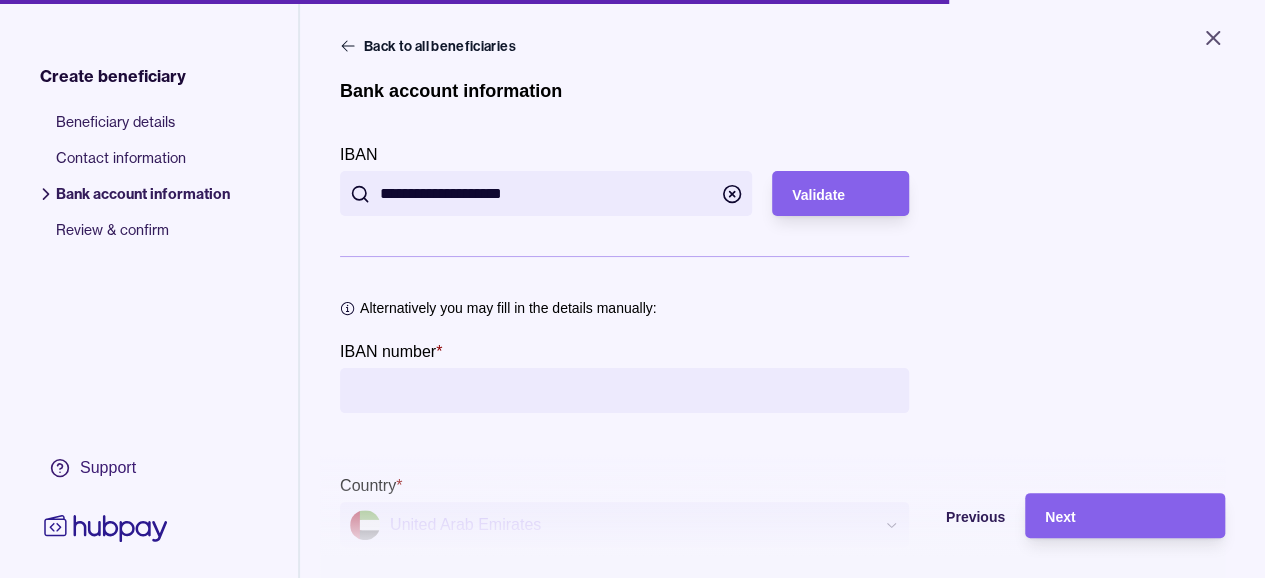 drag, startPoint x: 379, startPoint y: 195, endPoint x: 576, endPoint y: 203, distance: 197.16237 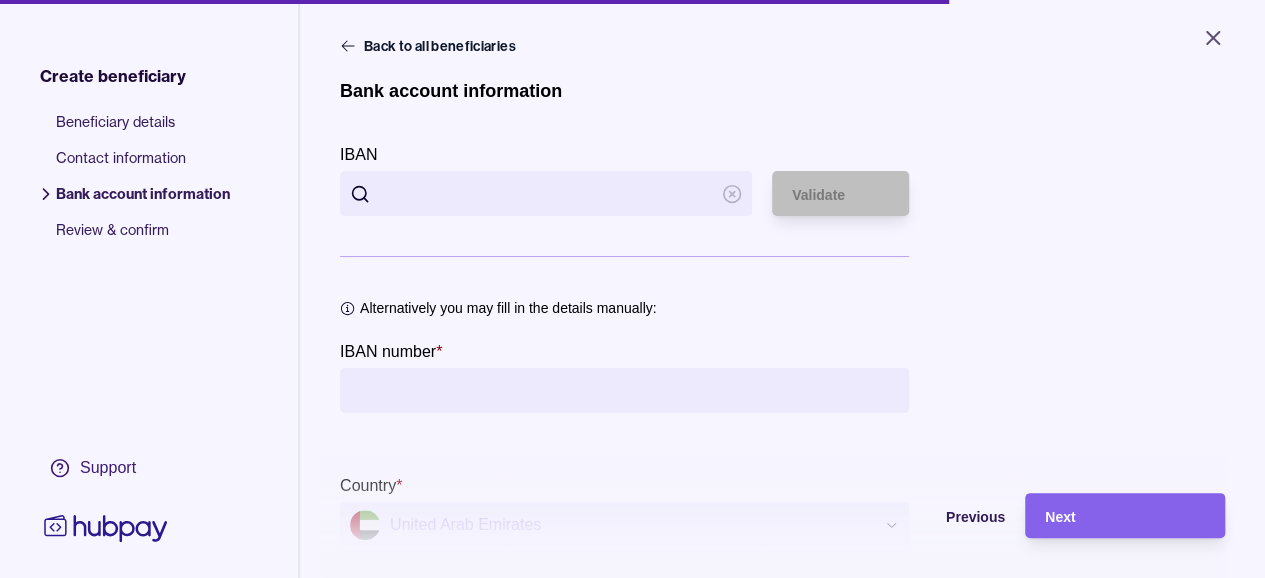 click on "IBAN number  *" at bounding box center (624, 390) 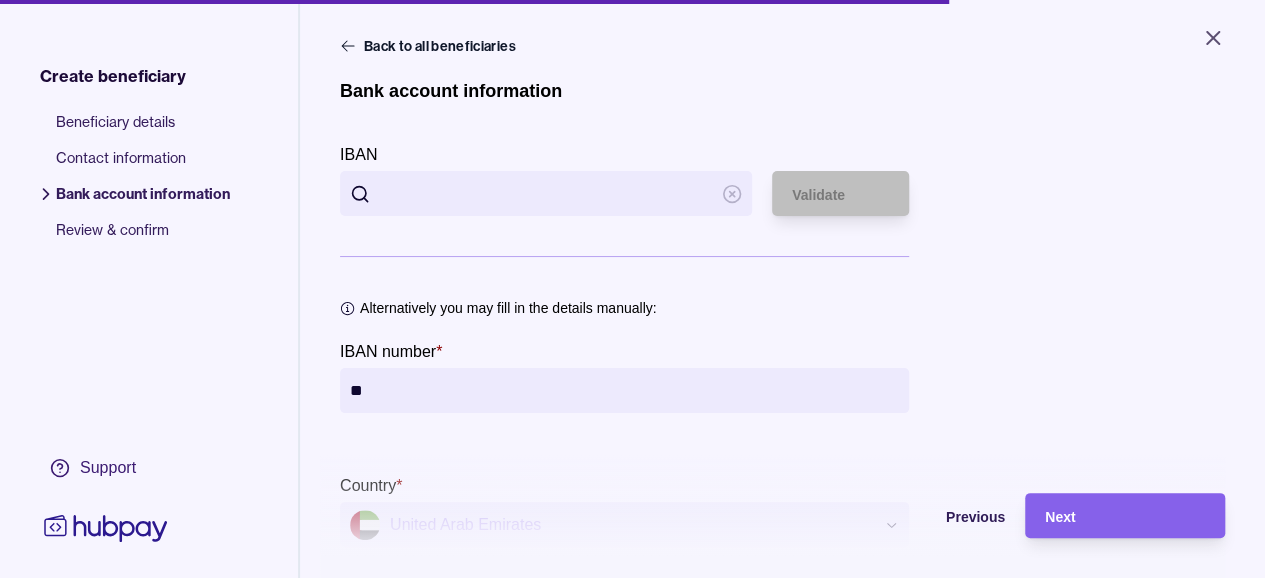 type on "*" 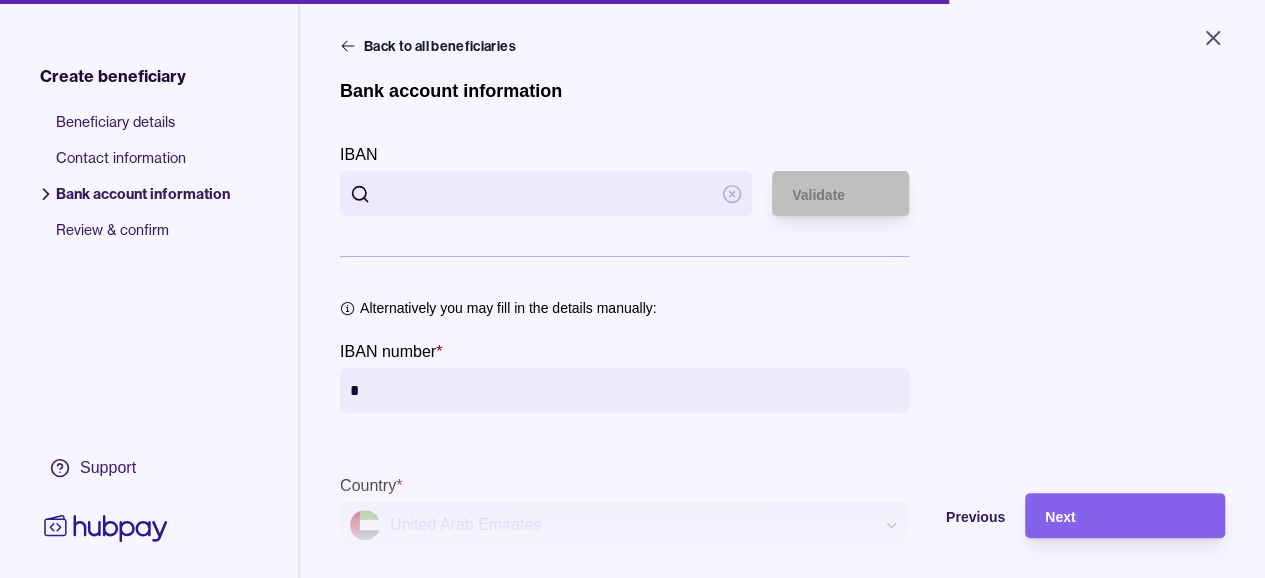 type 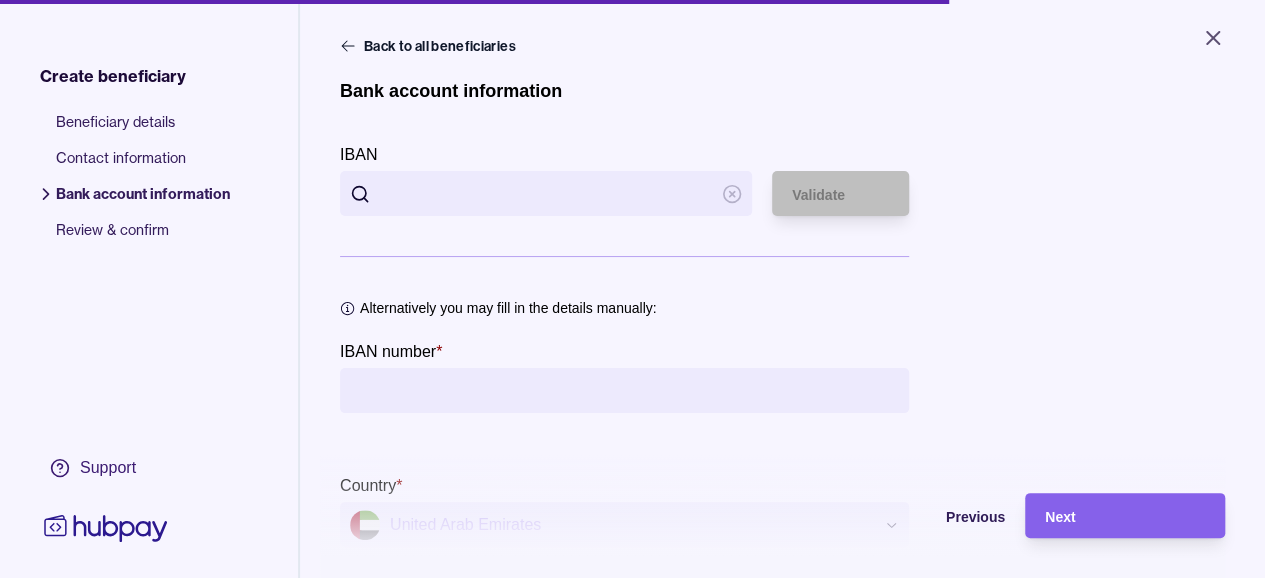 click on "IBAN" at bounding box center (546, 193) 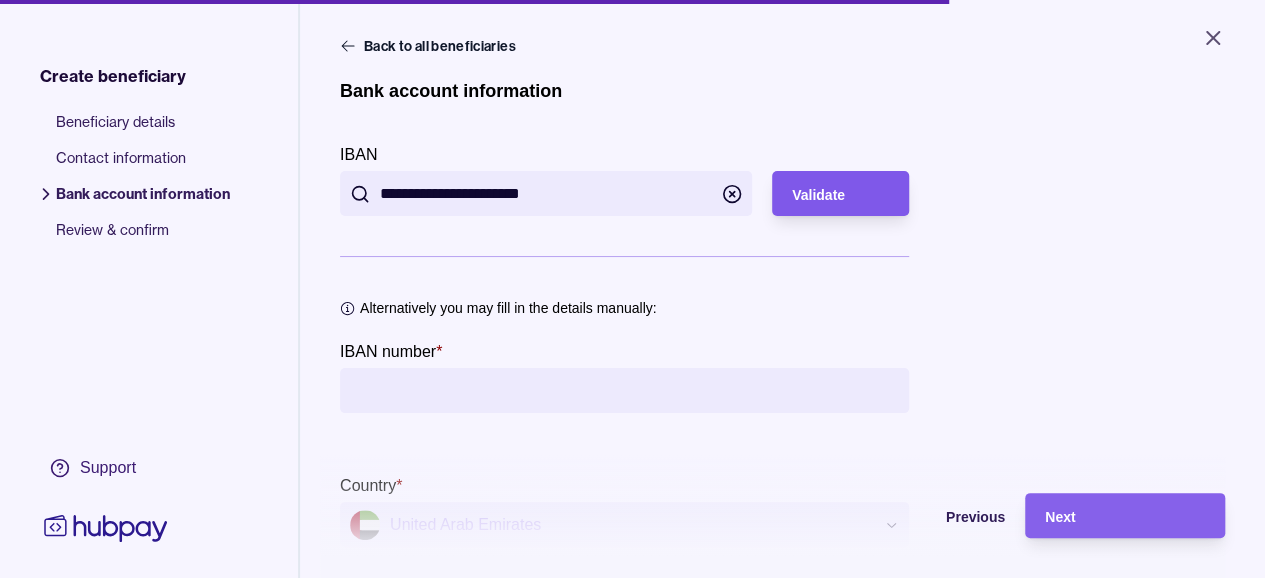 type on "**********" 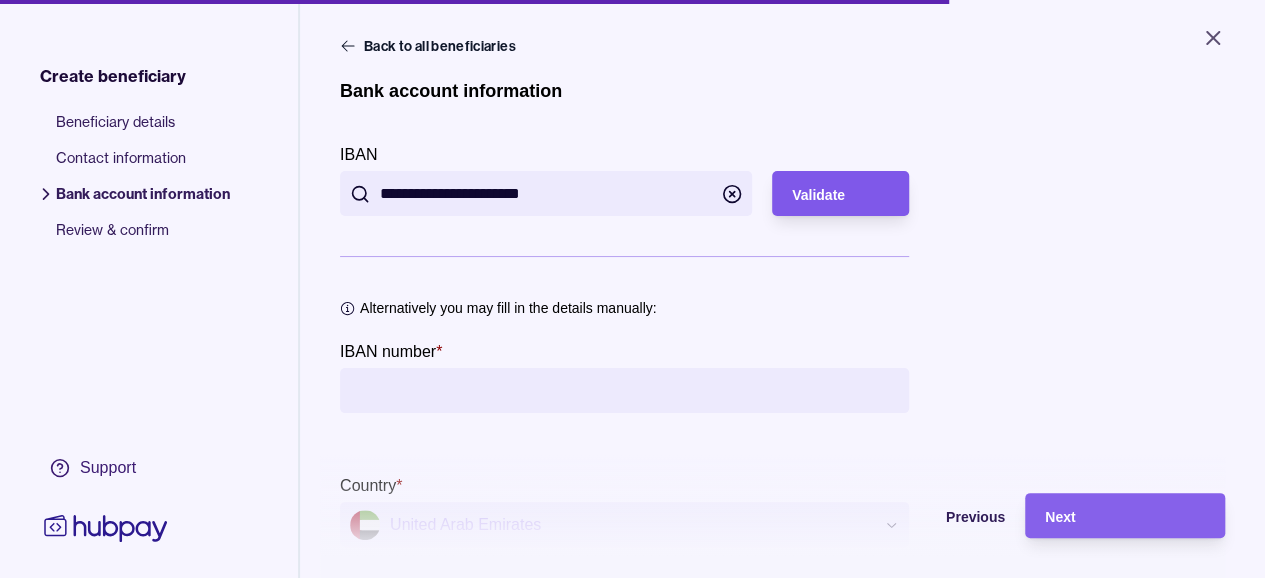 type on "**********" 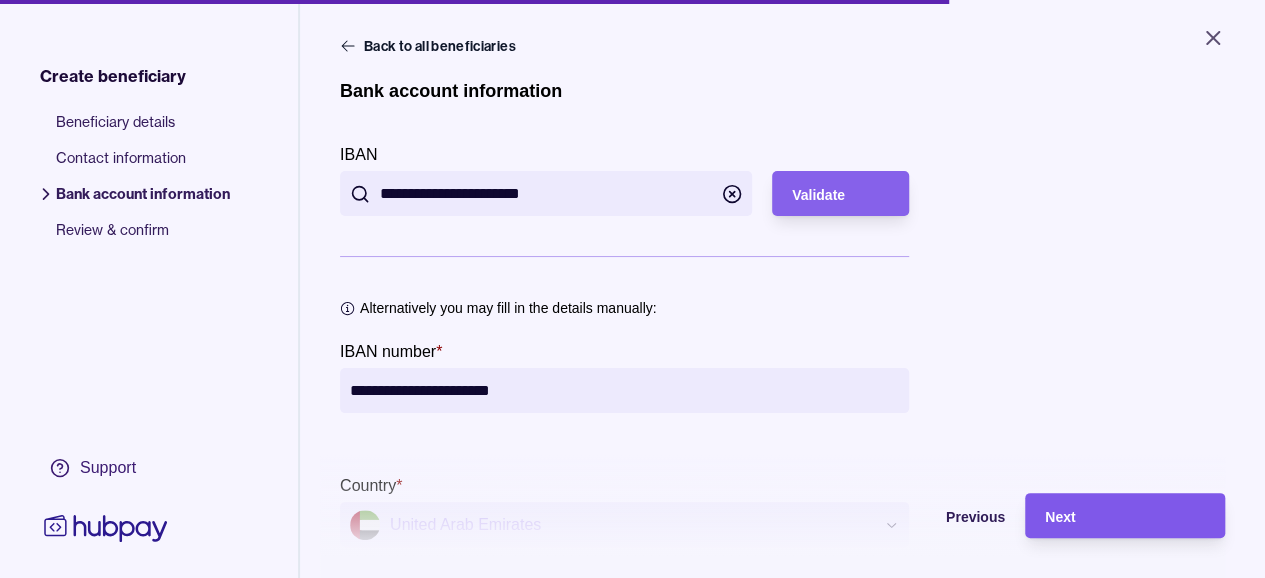 click on "Next" at bounding box center [1110, 515] 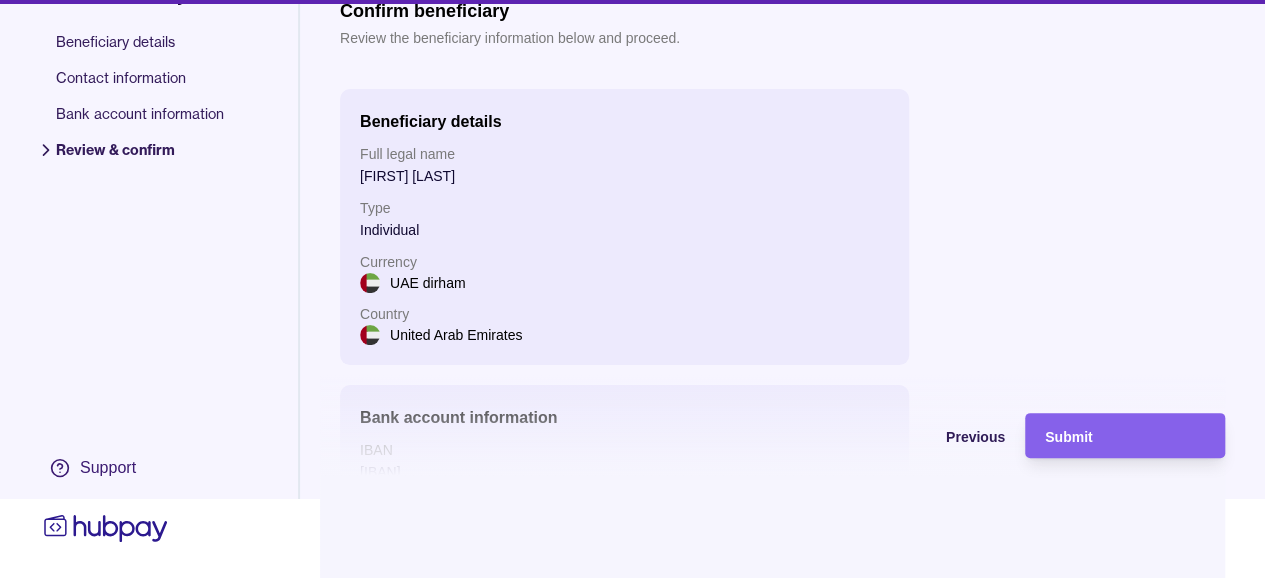 scroll, scrollTop: 95, scrollLeft: 0, axis: vertical 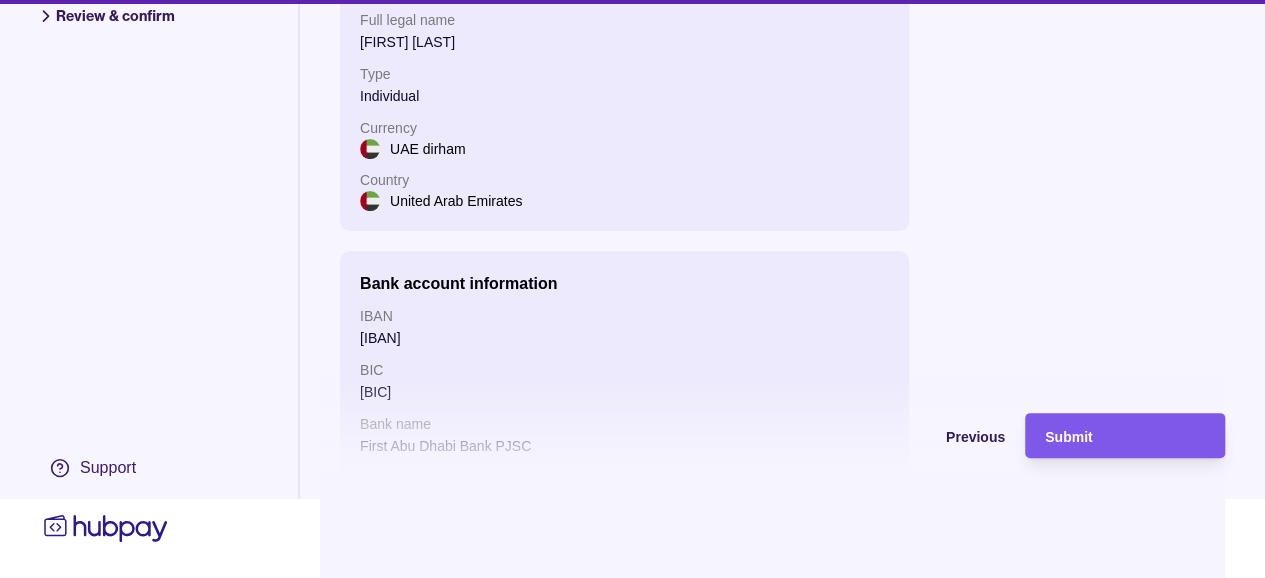 click on "Submit" at bounding box center [1068, 437] 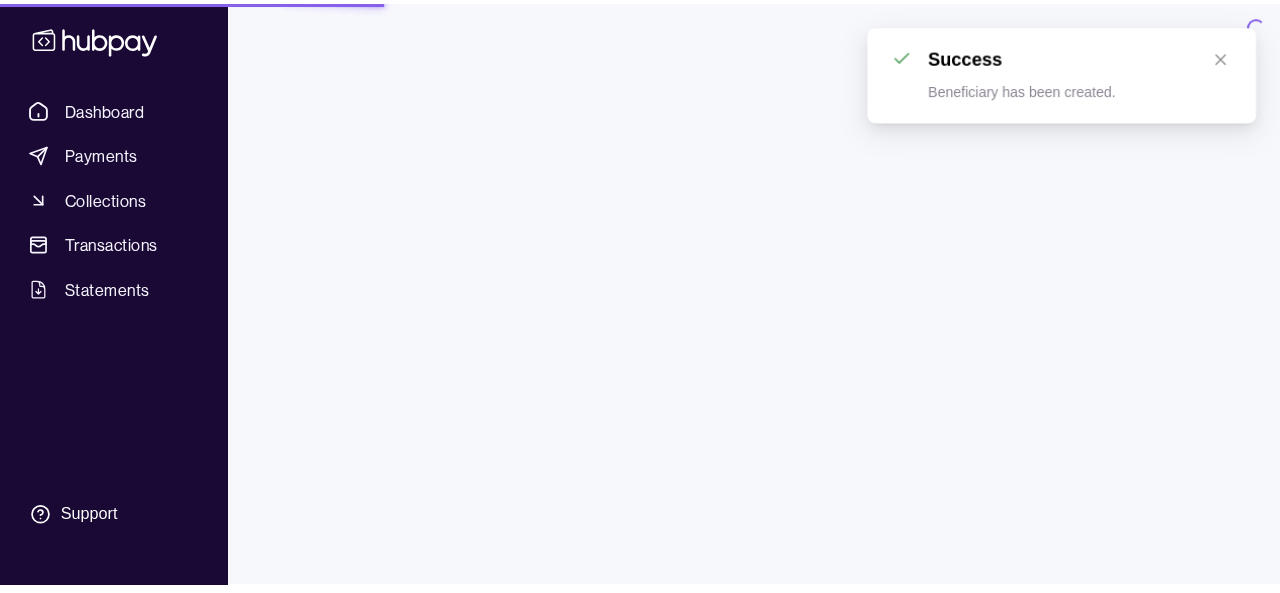 scroll, scrollTop: 0, scrollLeft: 0, axis: both 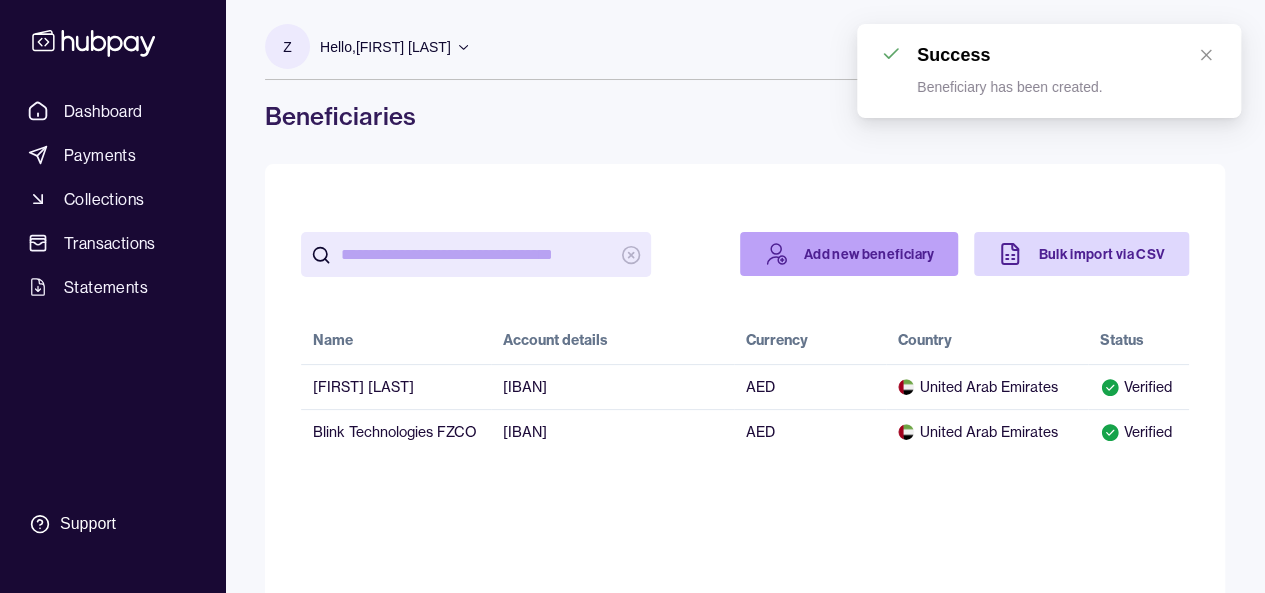 click on "Add new beneficiary" at bounding box center (849, 254) 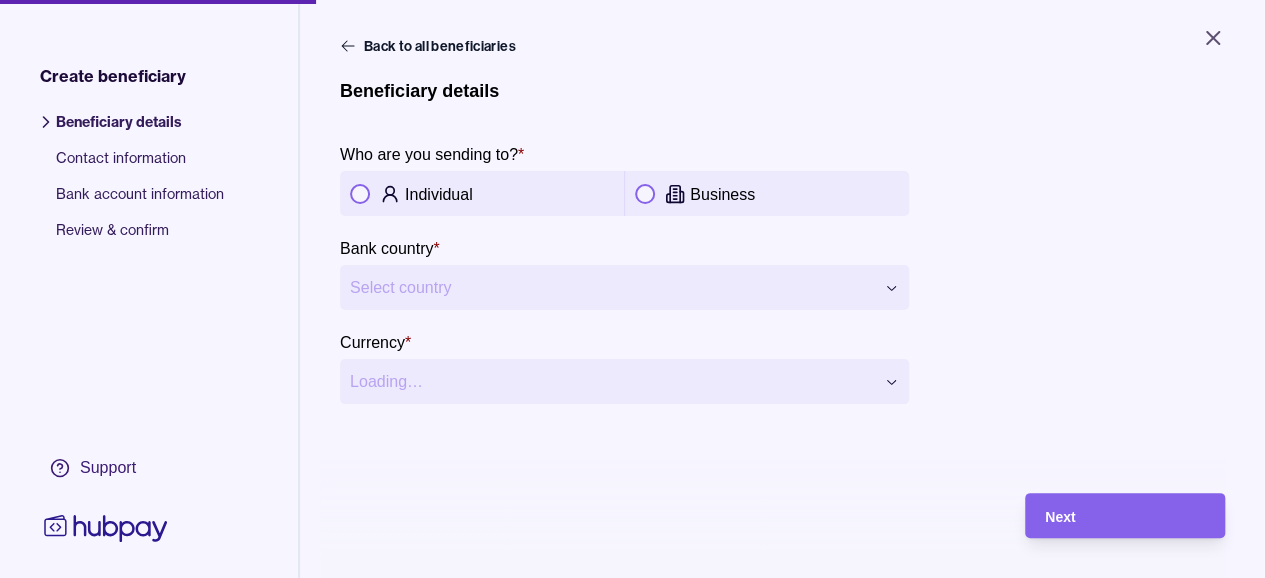 click at bounding box center (360, 194) 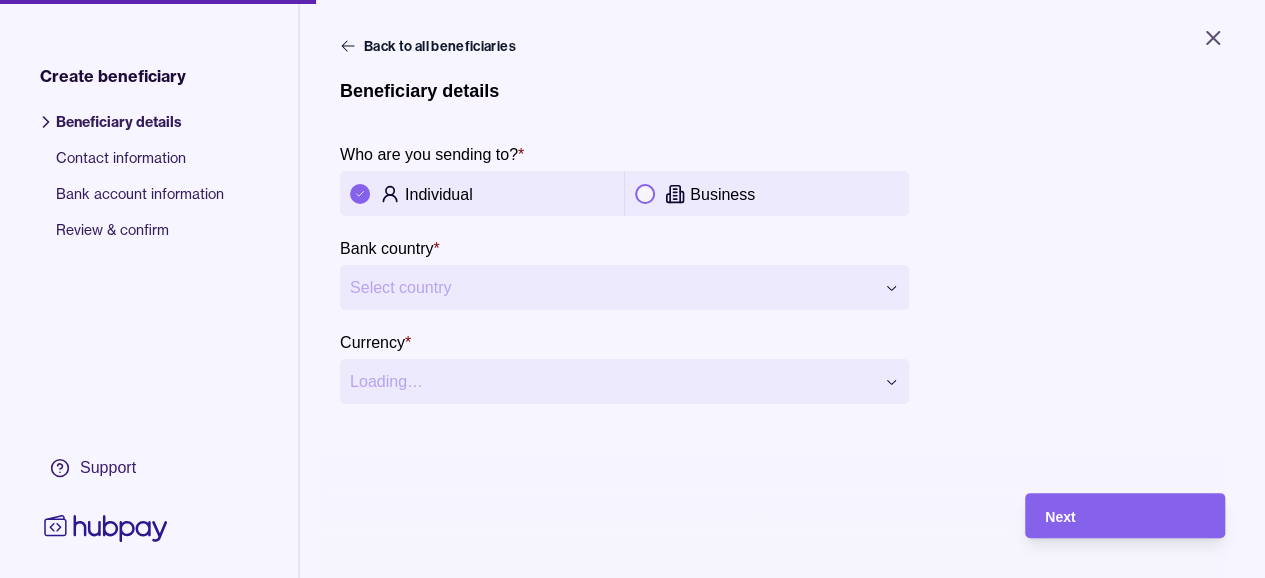 click on "**********" at bounding box center [632, 289] 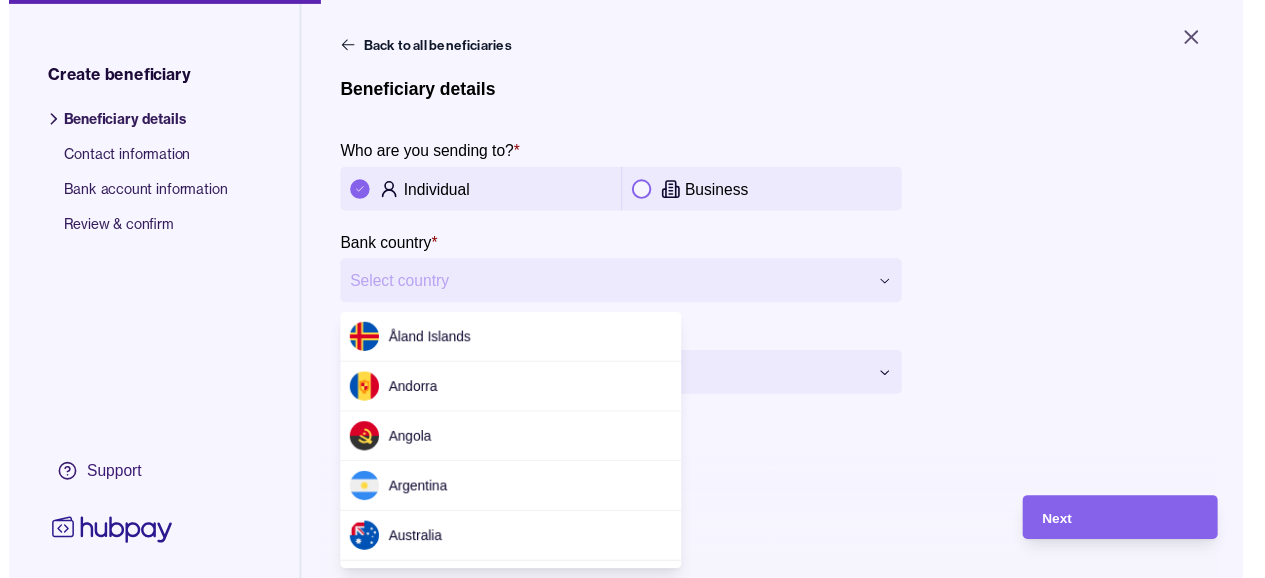scroll, scrollTop: 6126, scrollLeft: 0, axis: vertical 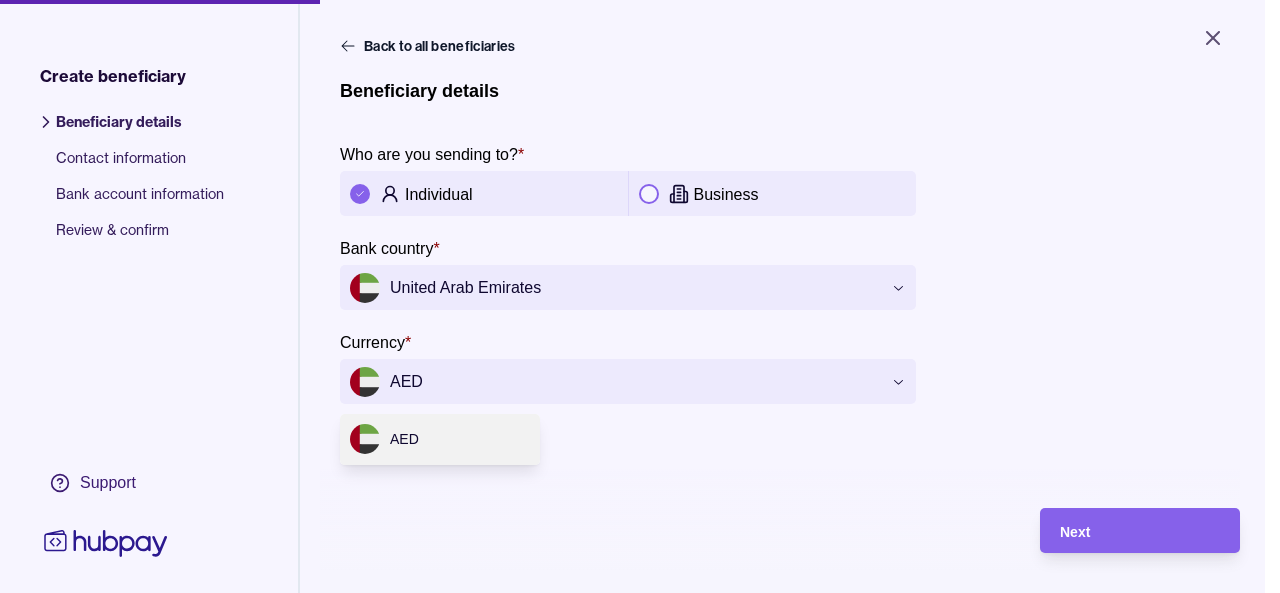 click on "**********" at bounding box center (640, 296) 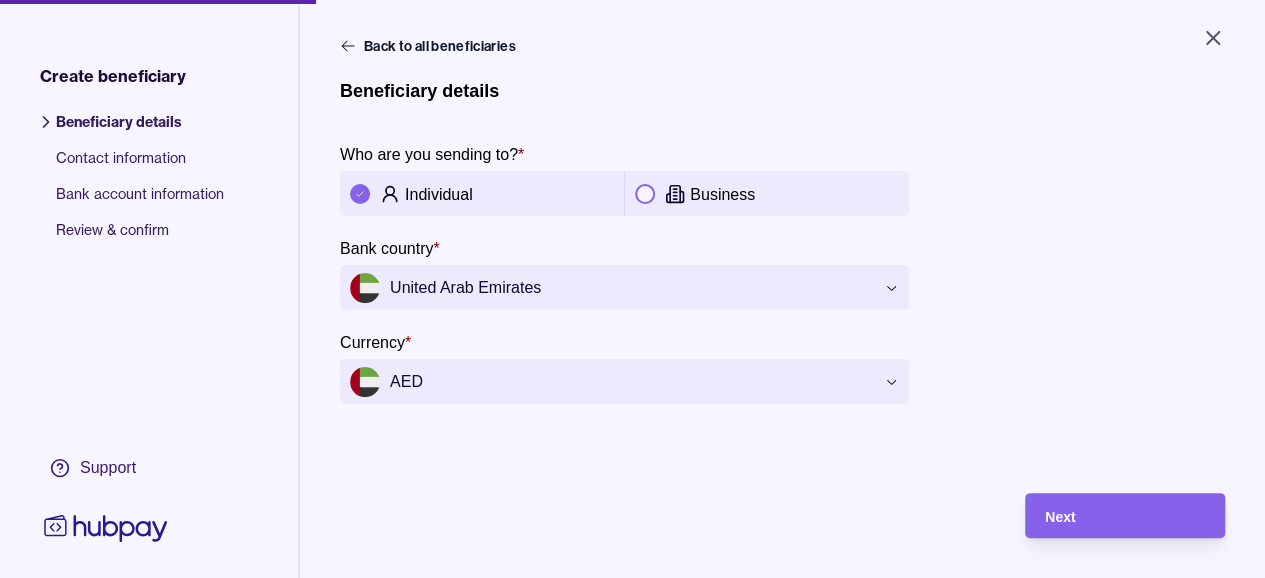 click on "**********" at bounding box center (632, 289) 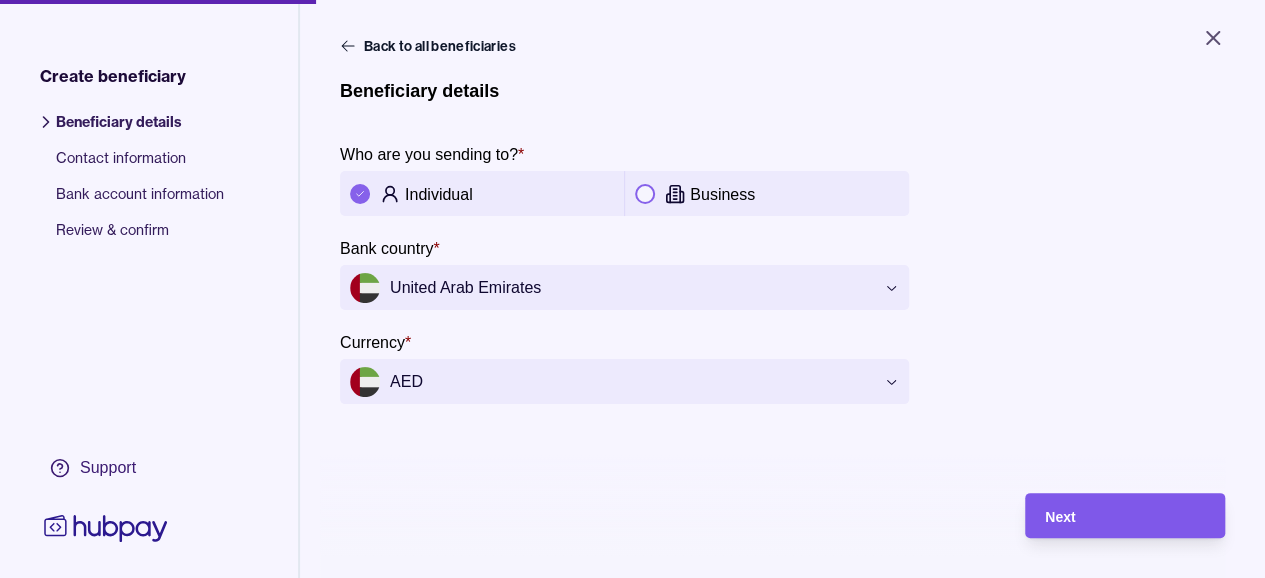 click on "Next" at bounding box center [1125, 516] 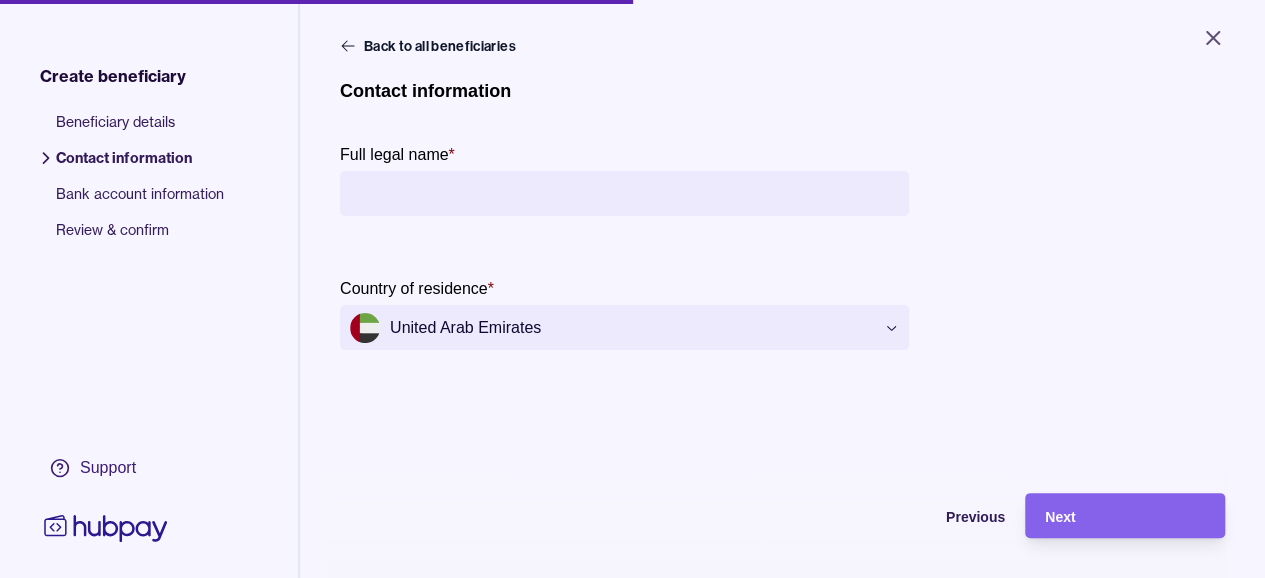 click on "Full legal name  *" at bounding box center [624, 193] 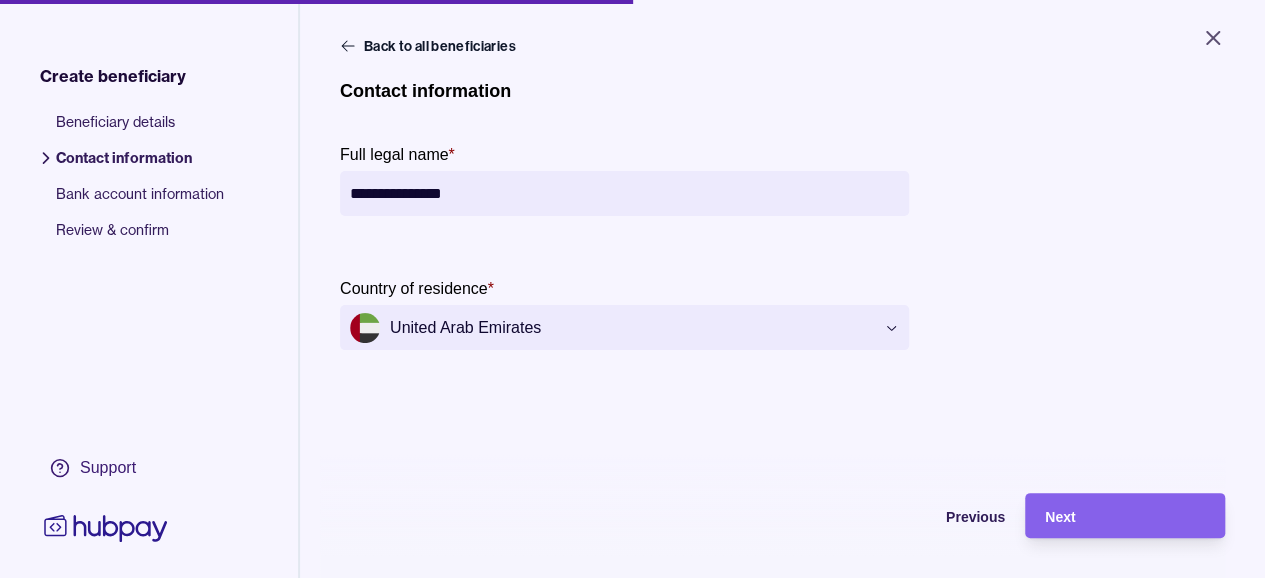 type on "**********" 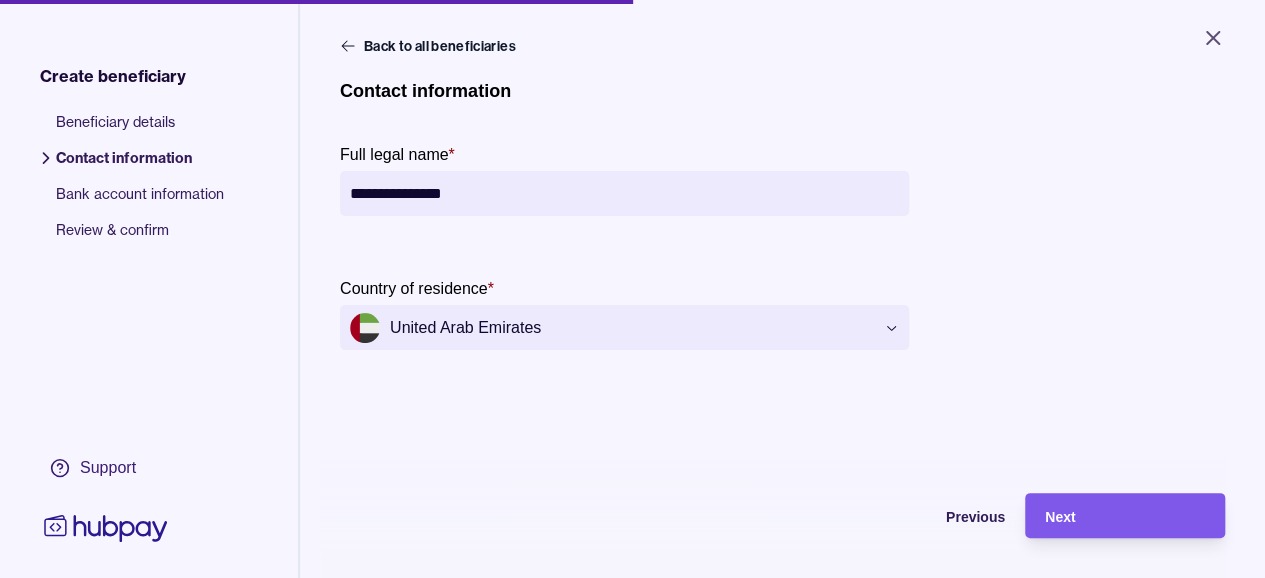 click on "Next" at bounding box center [1125, 516] 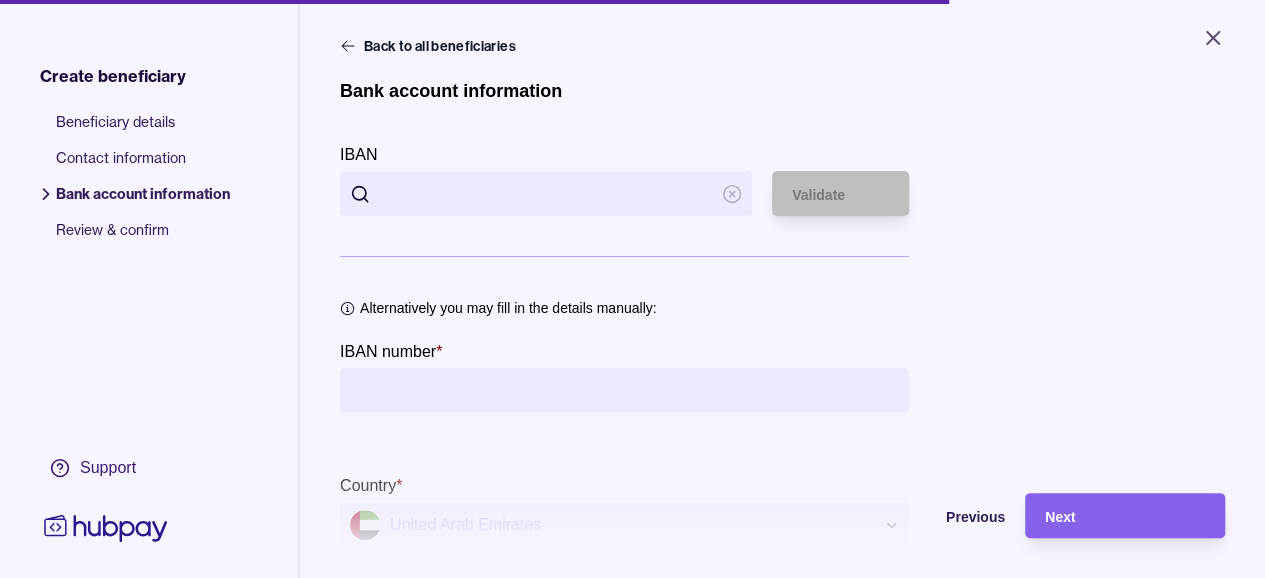 click on "IBAN" at bounding box center [546, 193] 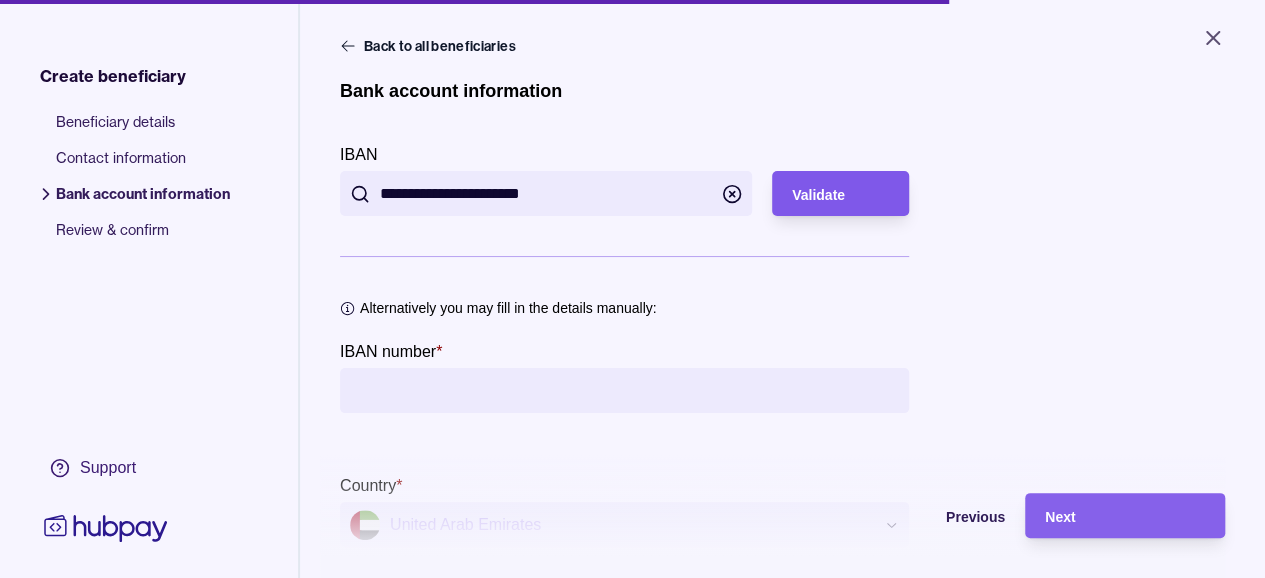 type on "**********" 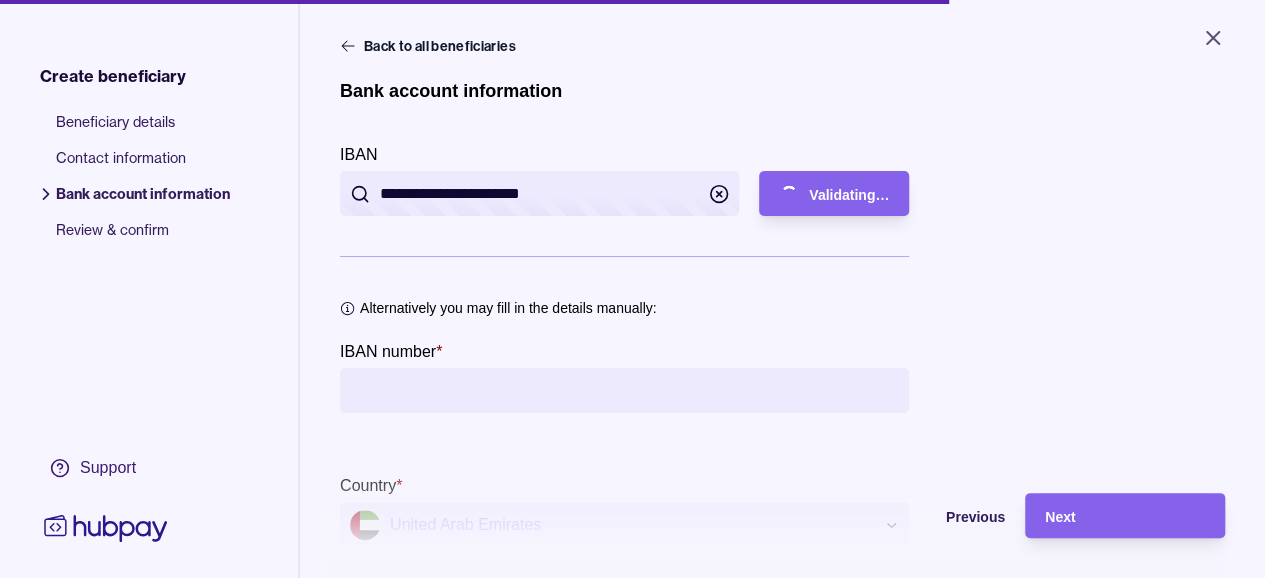 type on "**********" 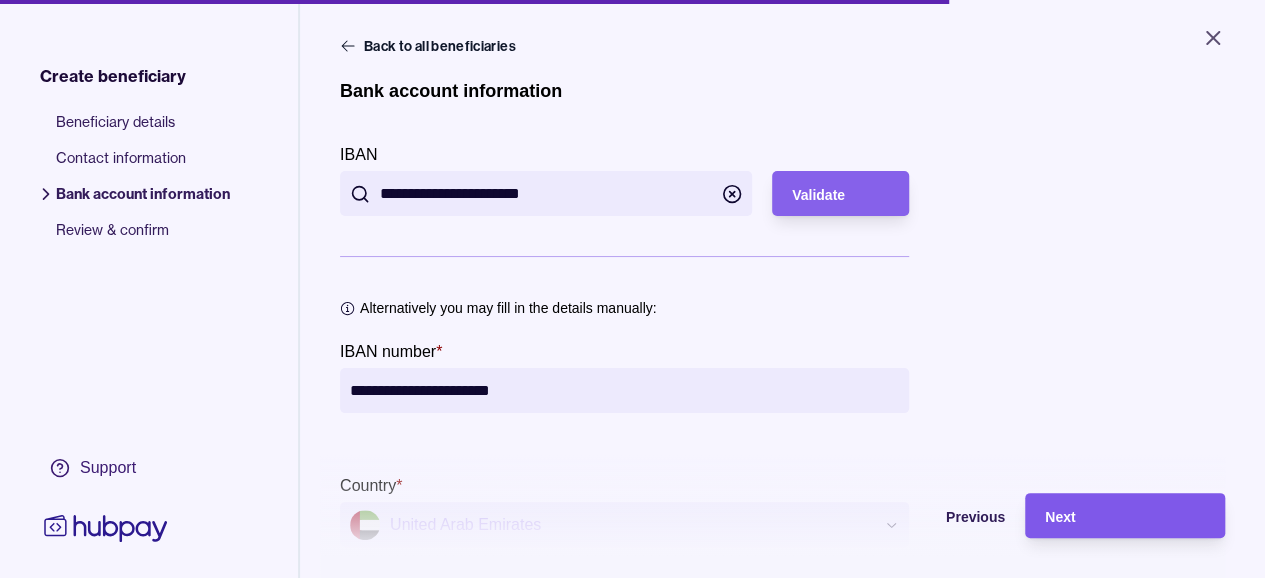 click on "Next" at bounding box center (1125, 516) 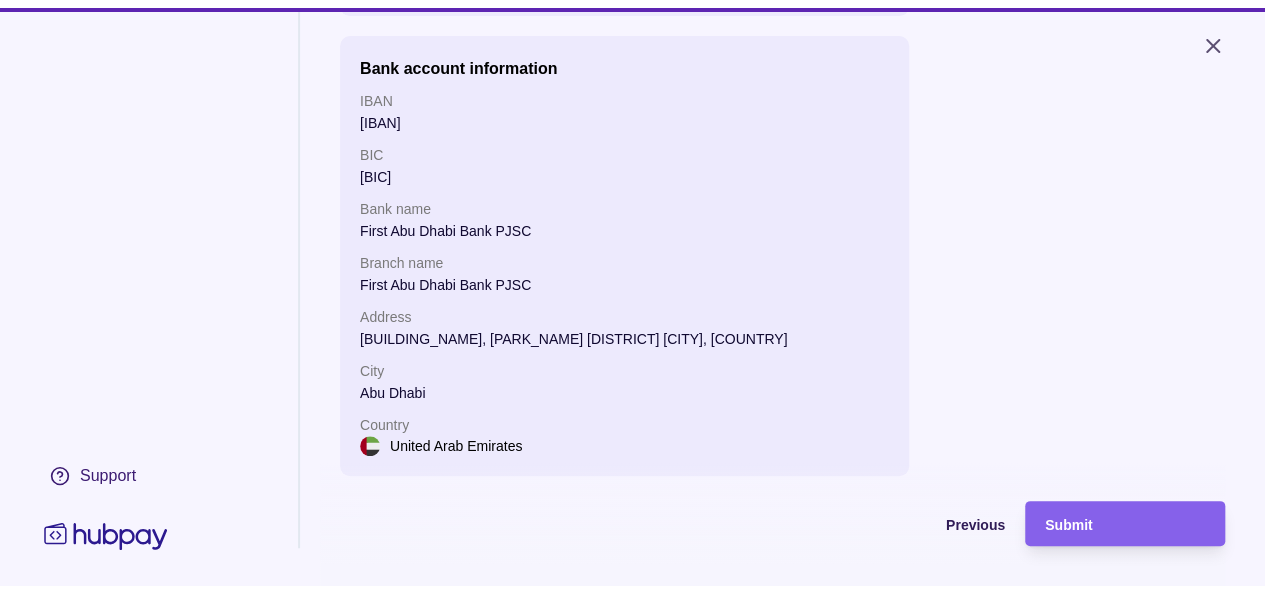 scroll, scrollTop: 480, scrollLeft: 0, axis: vertical 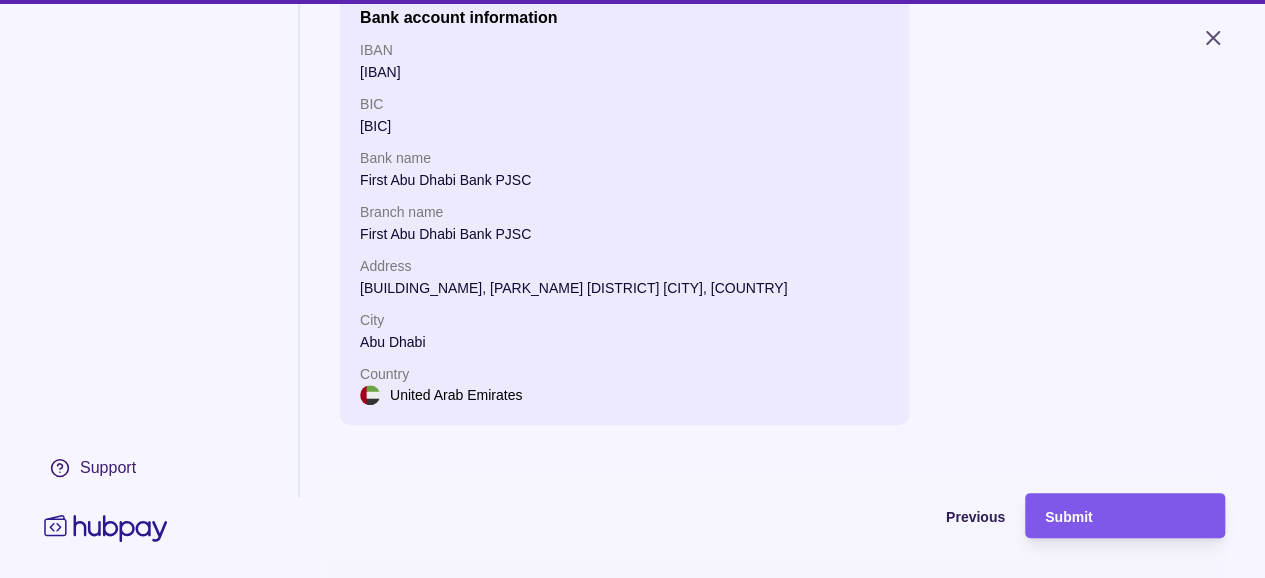 click on "Submit" at bounding box center (1068, 517) 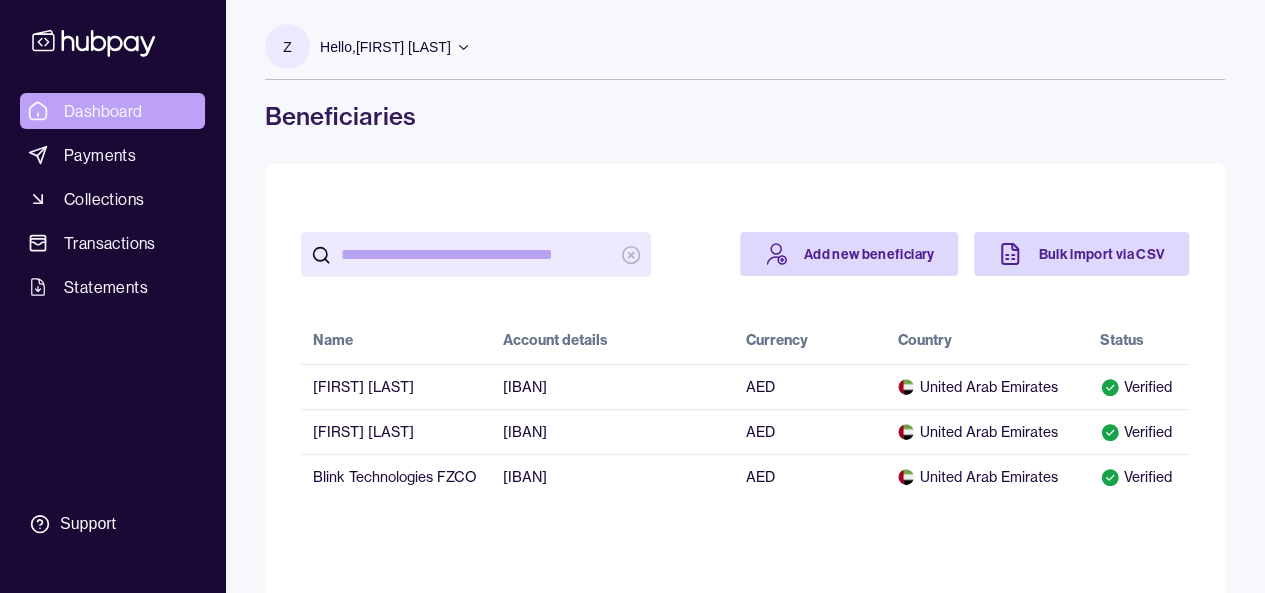 click on "Dashboard" at bounding box center (103, 111) 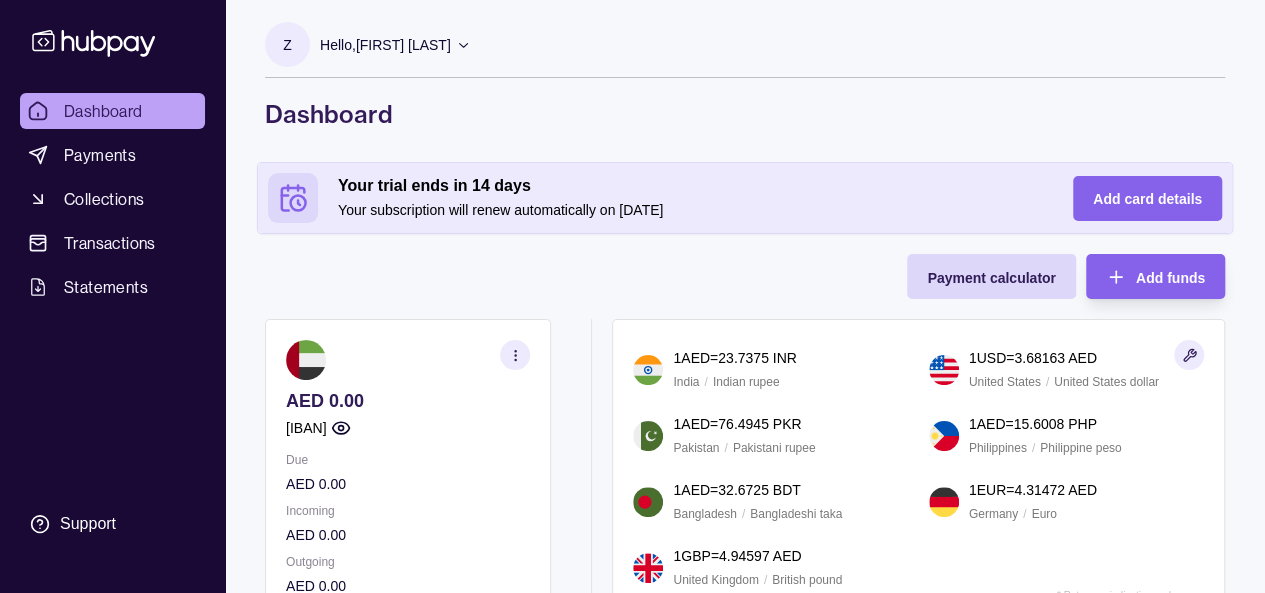 scroll, scrollTop: 0, scrollLeft: 0, axis: both 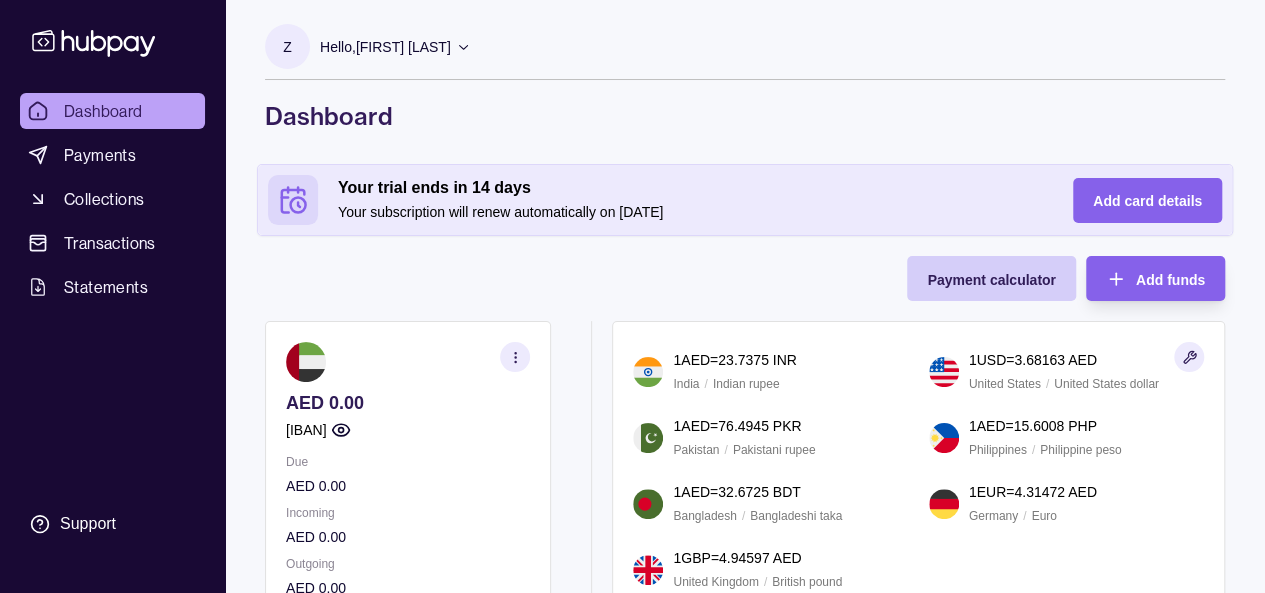 click on "Payment calculator" at bounding box center [976, 278] 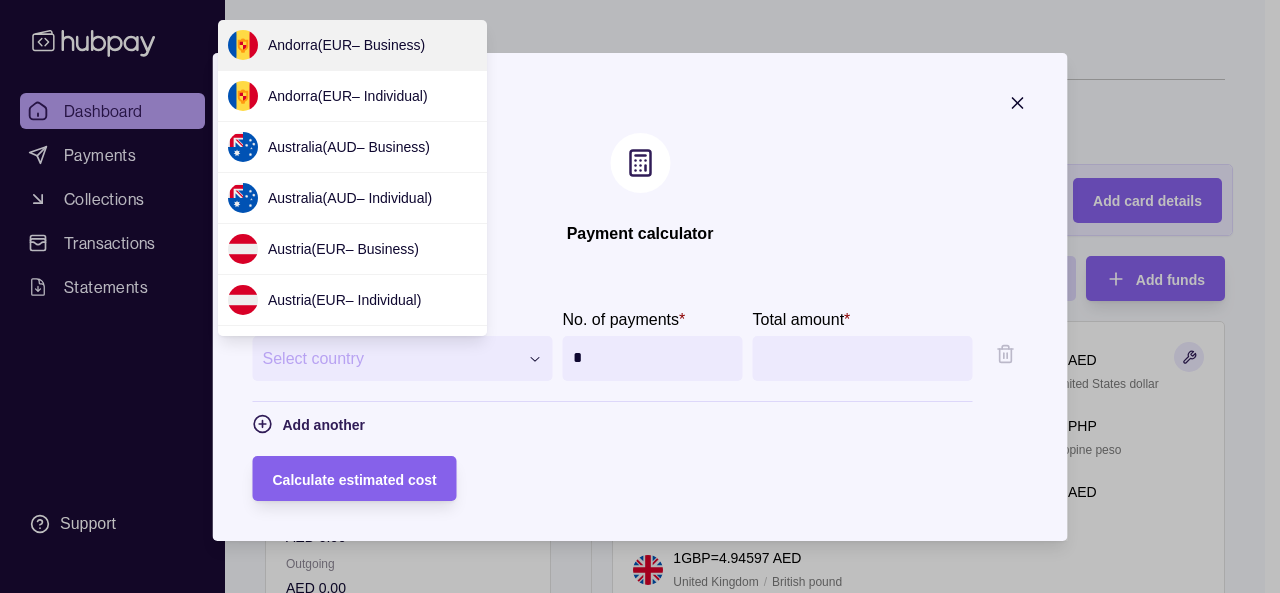 click on "**********" at bounding box center [632, 880] 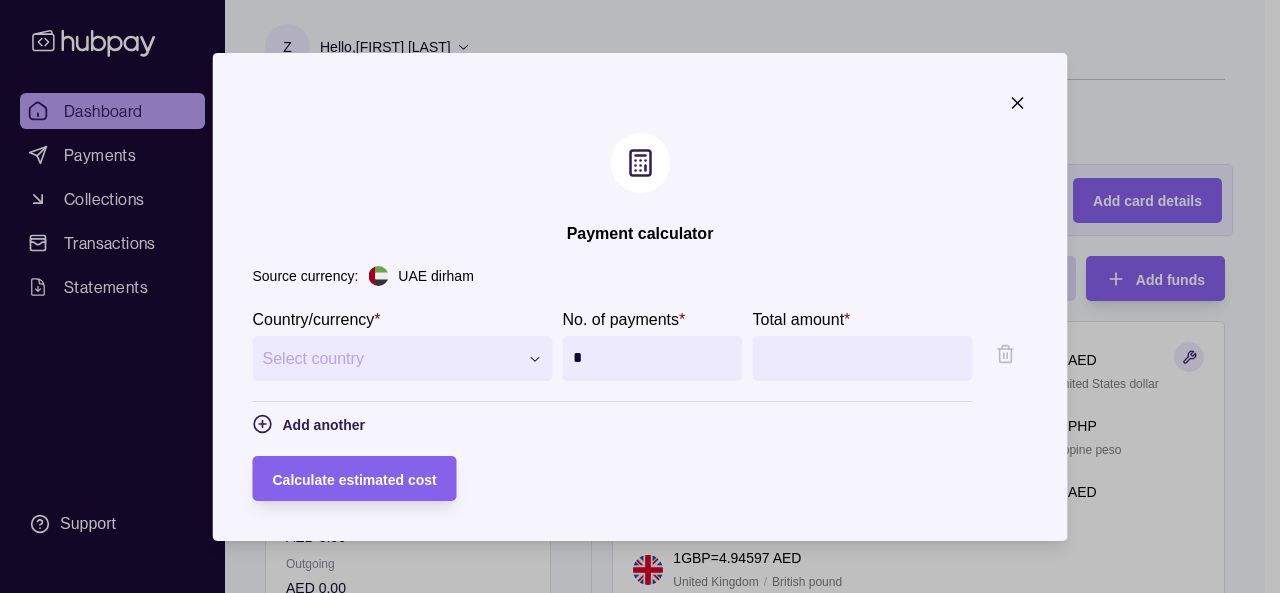 click on "**********" at bounding box center [632, 880] 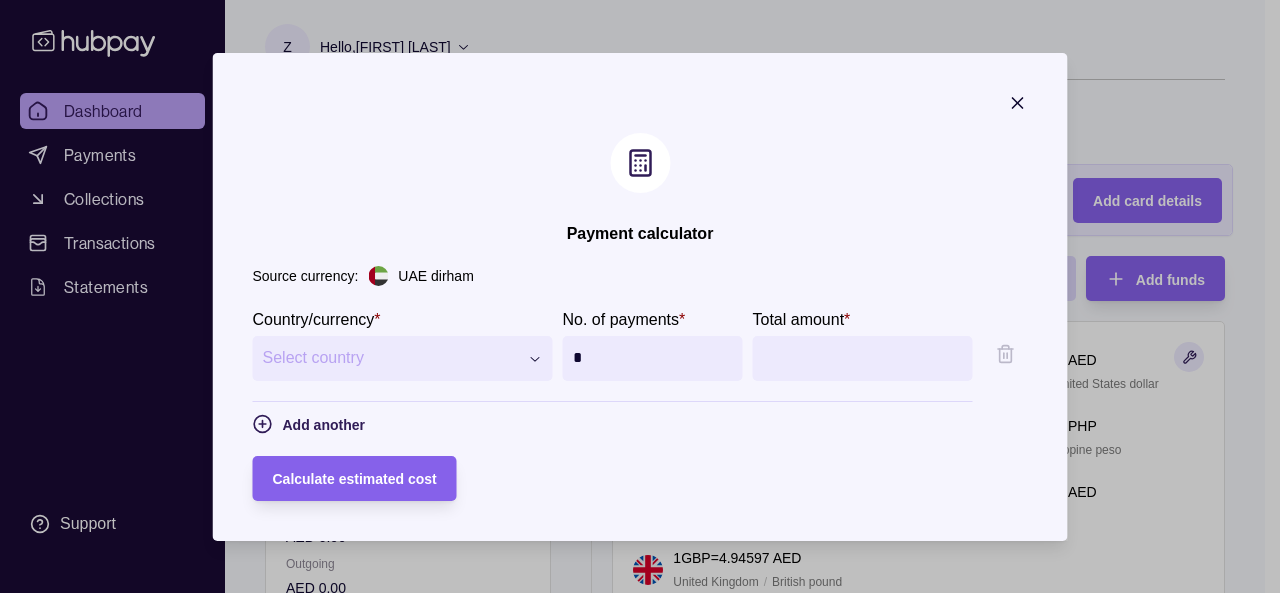 click 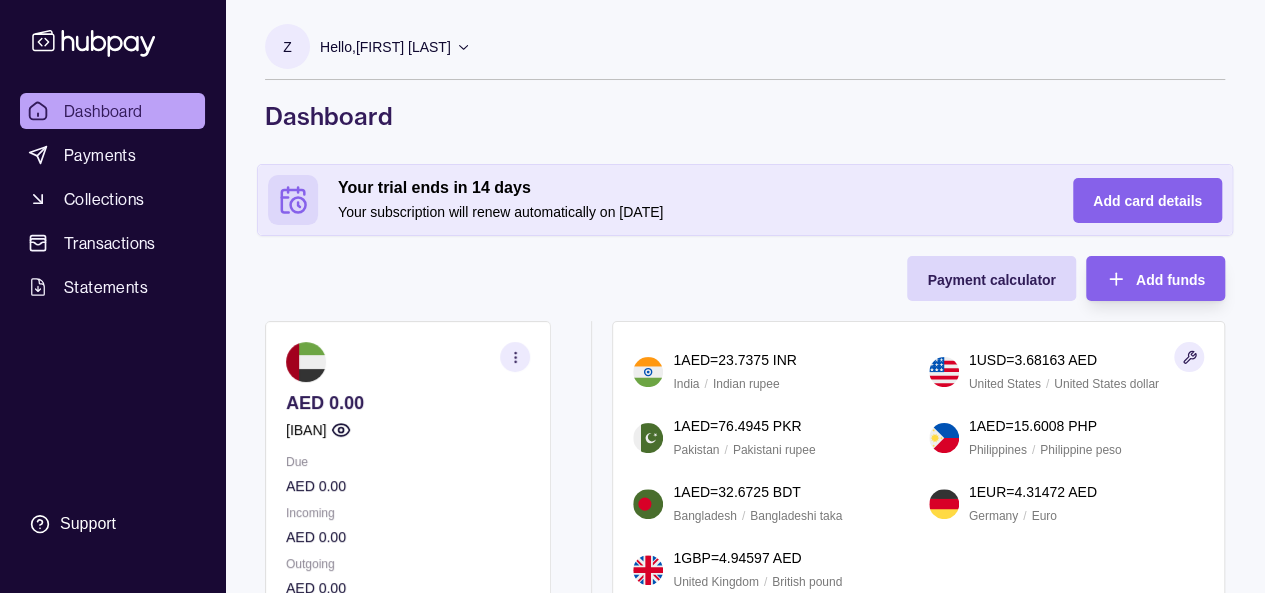 click on "Dashboard" at bounding box center [745, 116] 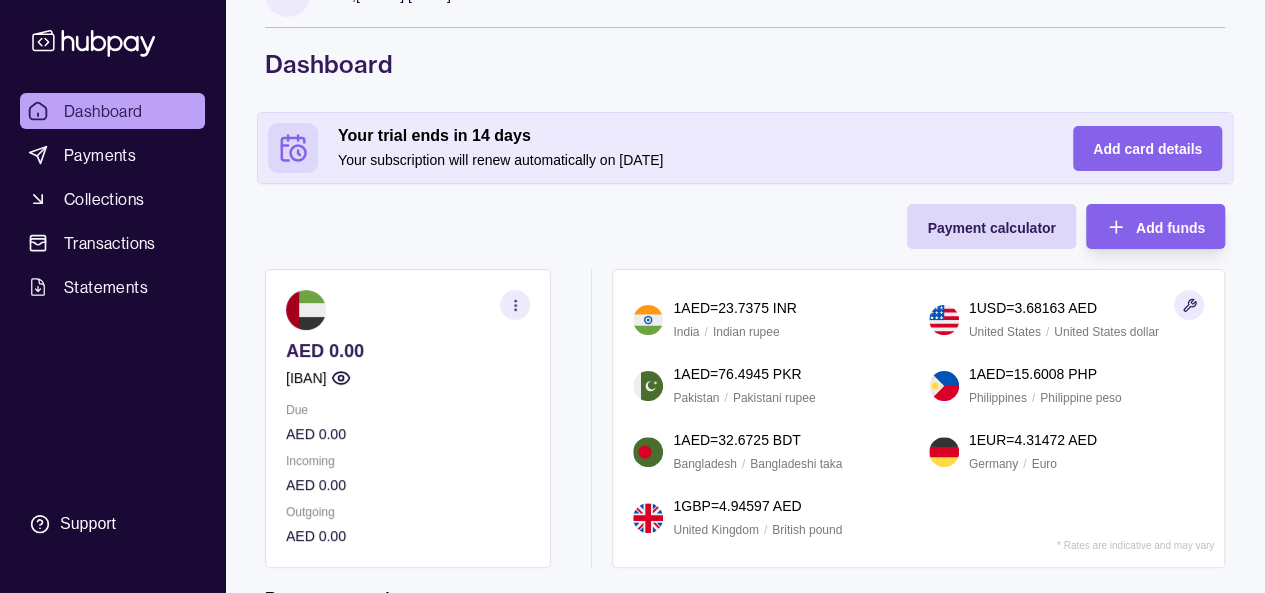 scroll, scrollTop: 0, scrollLeft: 0, axis: both 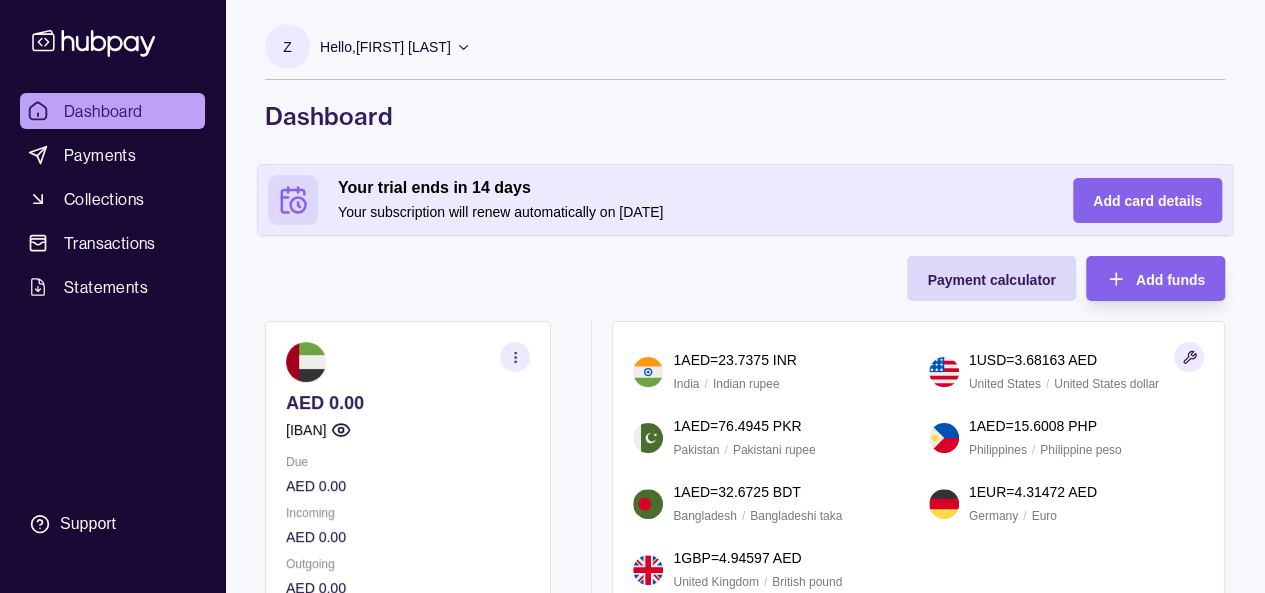 click 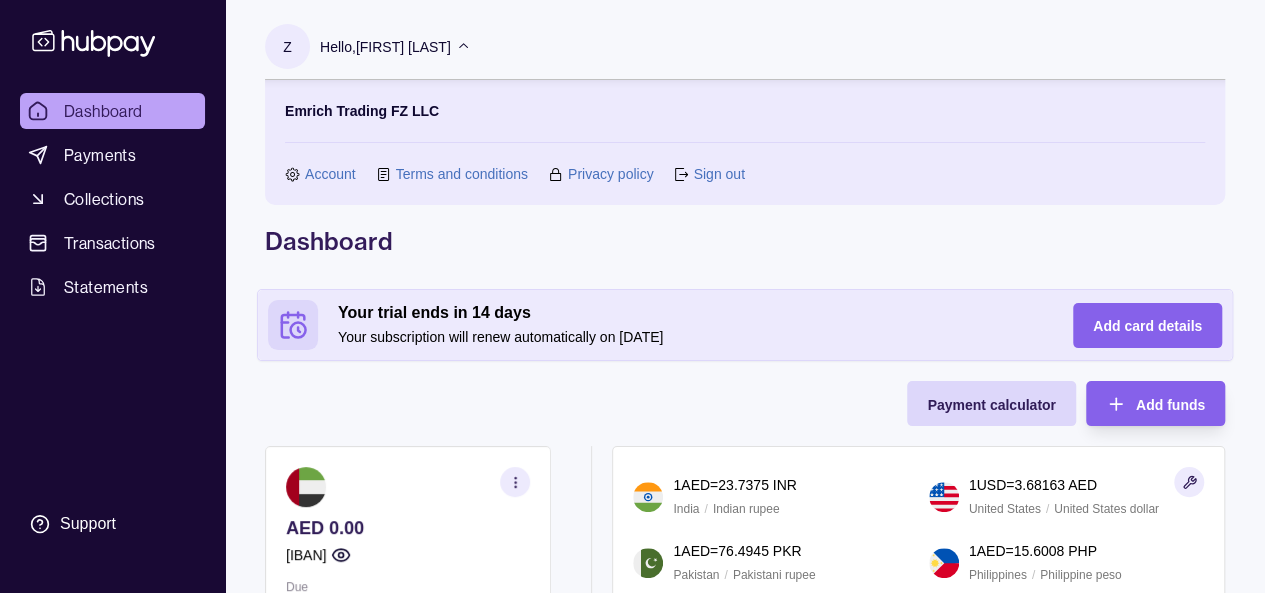 click on "Sign out" at bounding box center [718, 174] 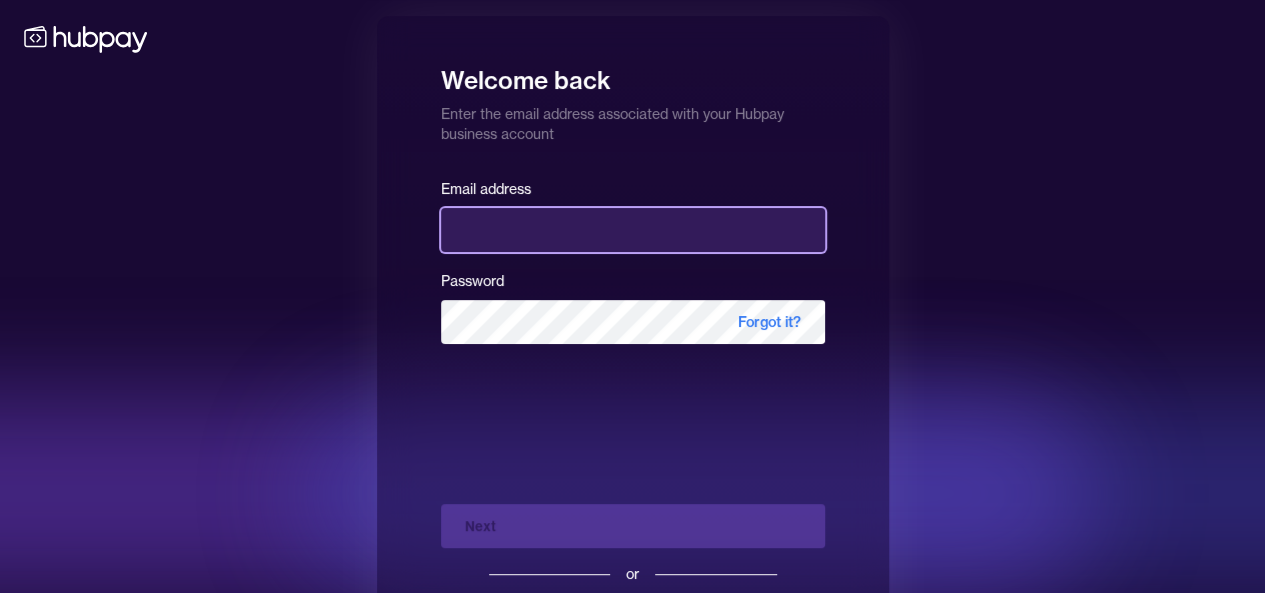 click at bounding box center [633, 230] 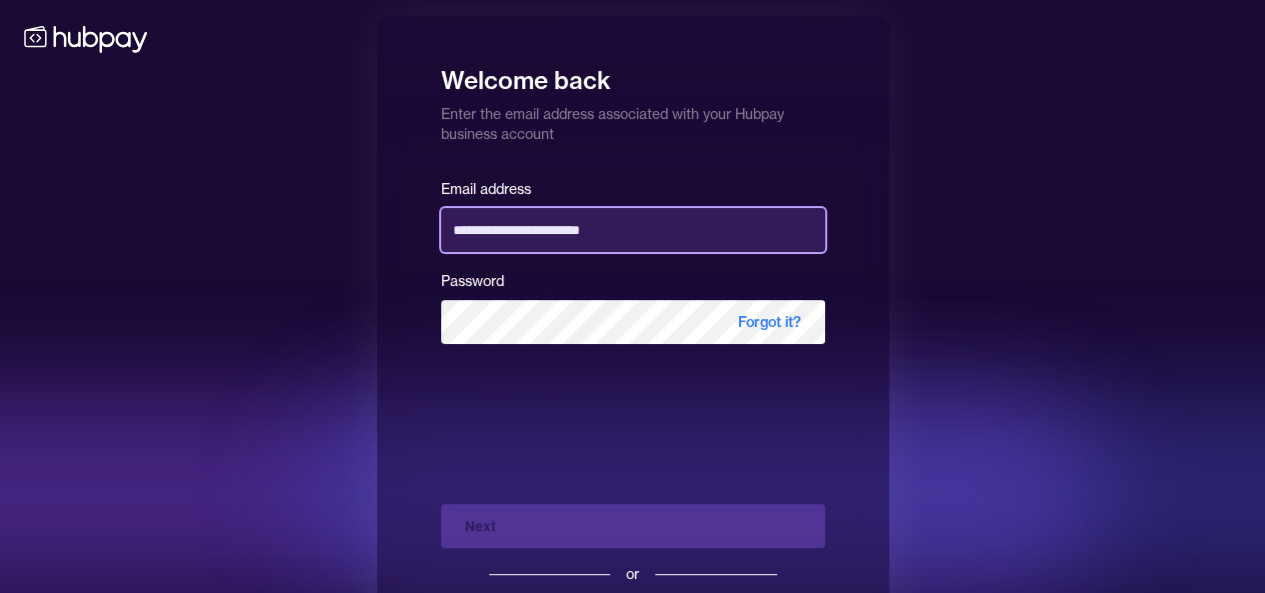 type on "**********" 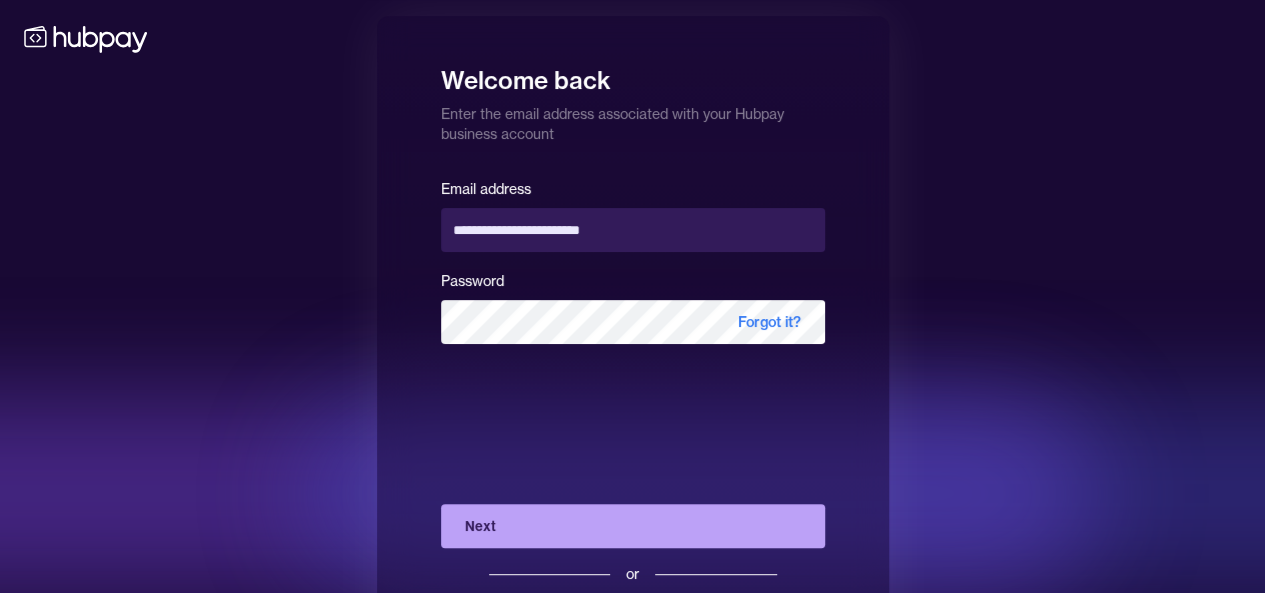 click on "Next" at bounding box center (633, 526) 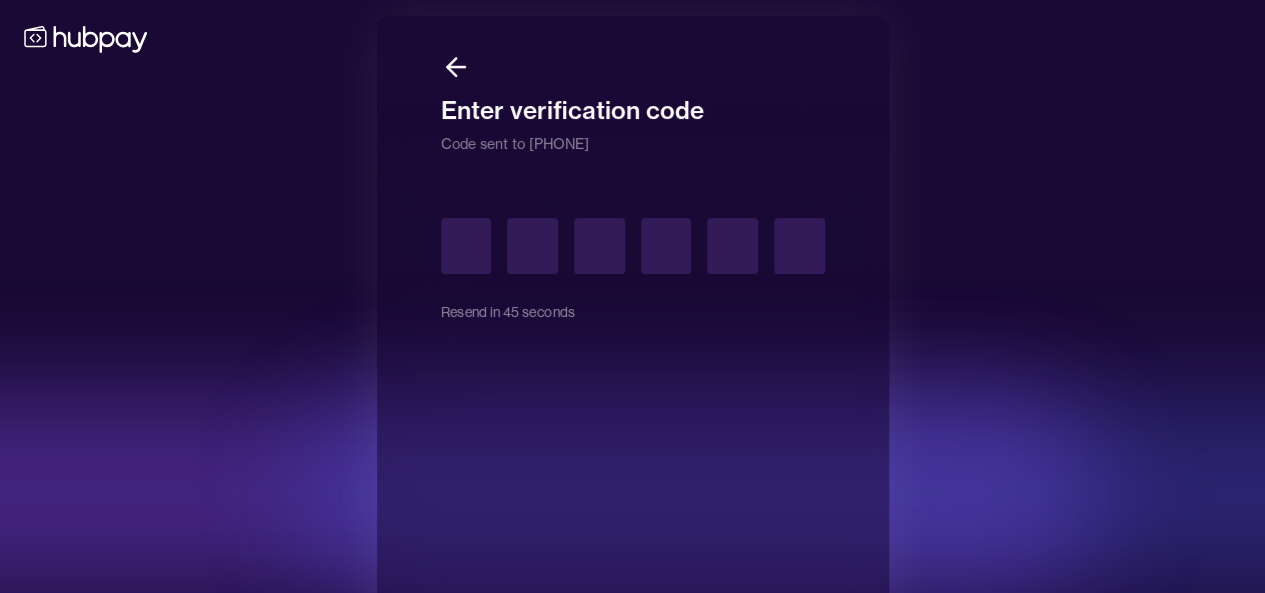 type on "*" 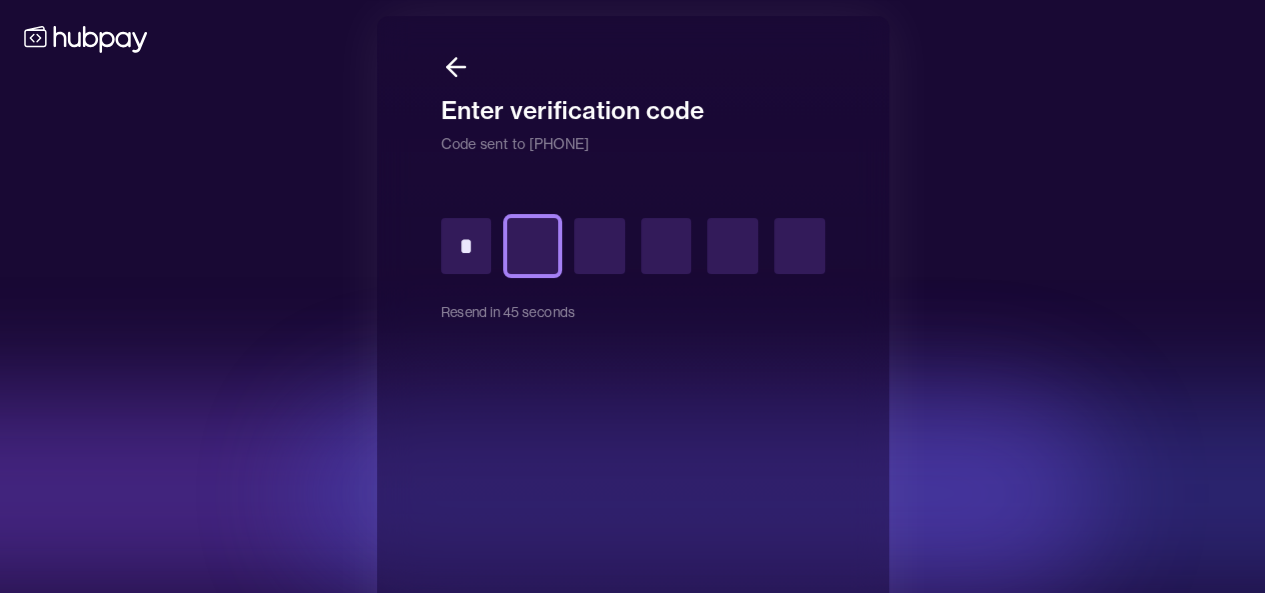 type on "*" 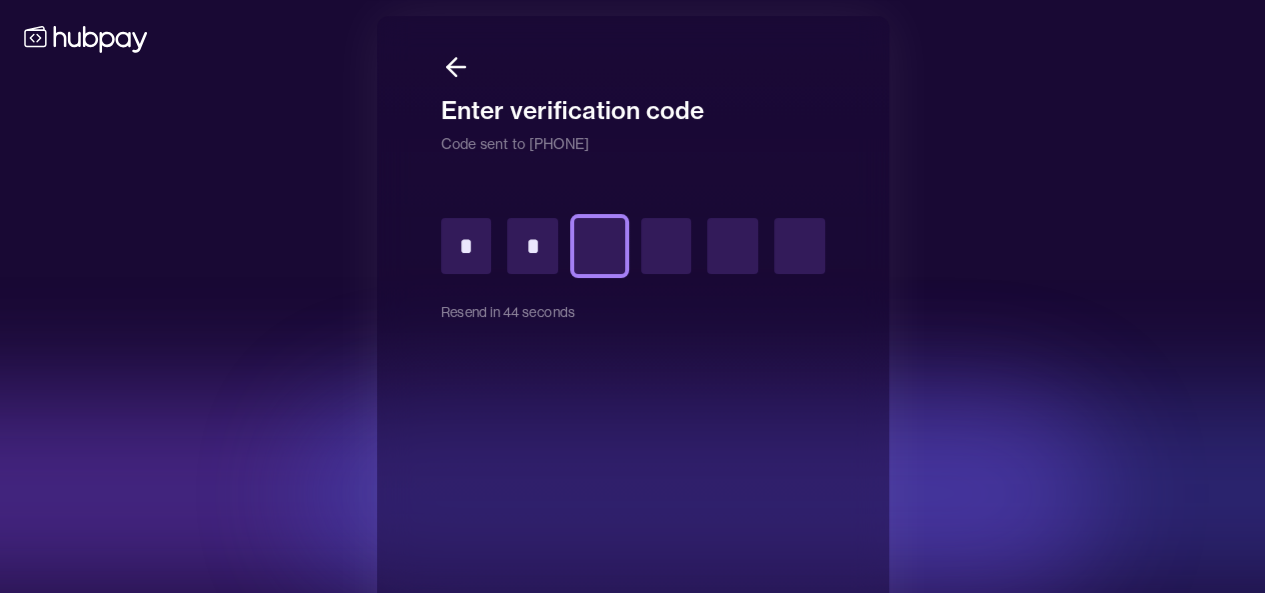 type on "*" 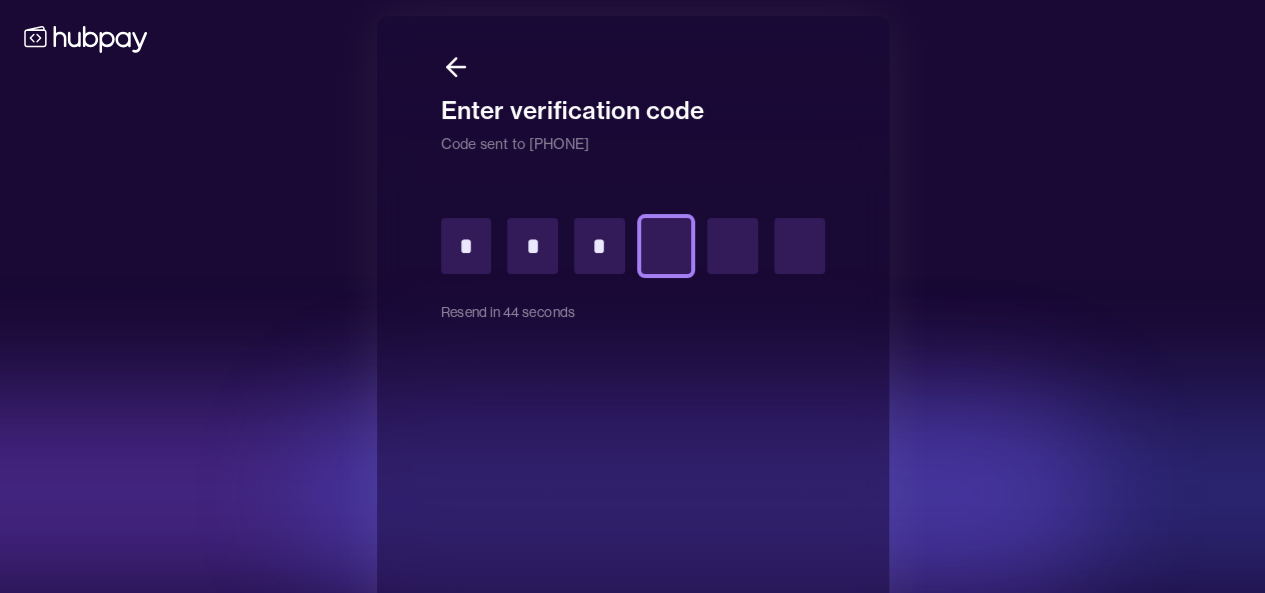 type on "*" 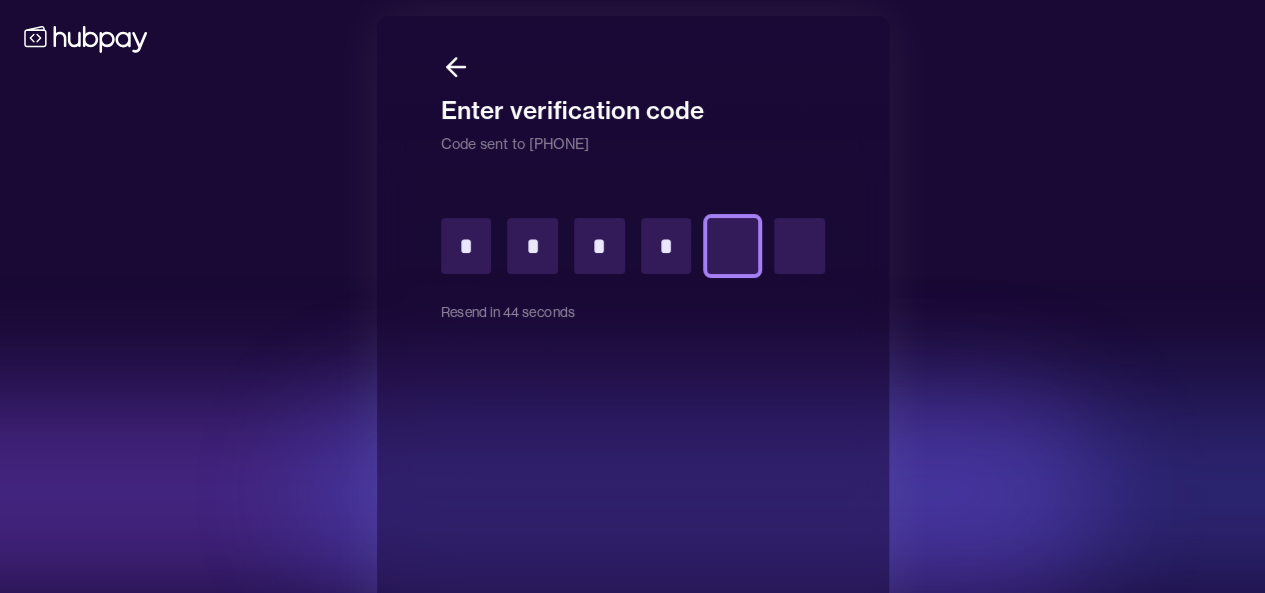 type on "*" 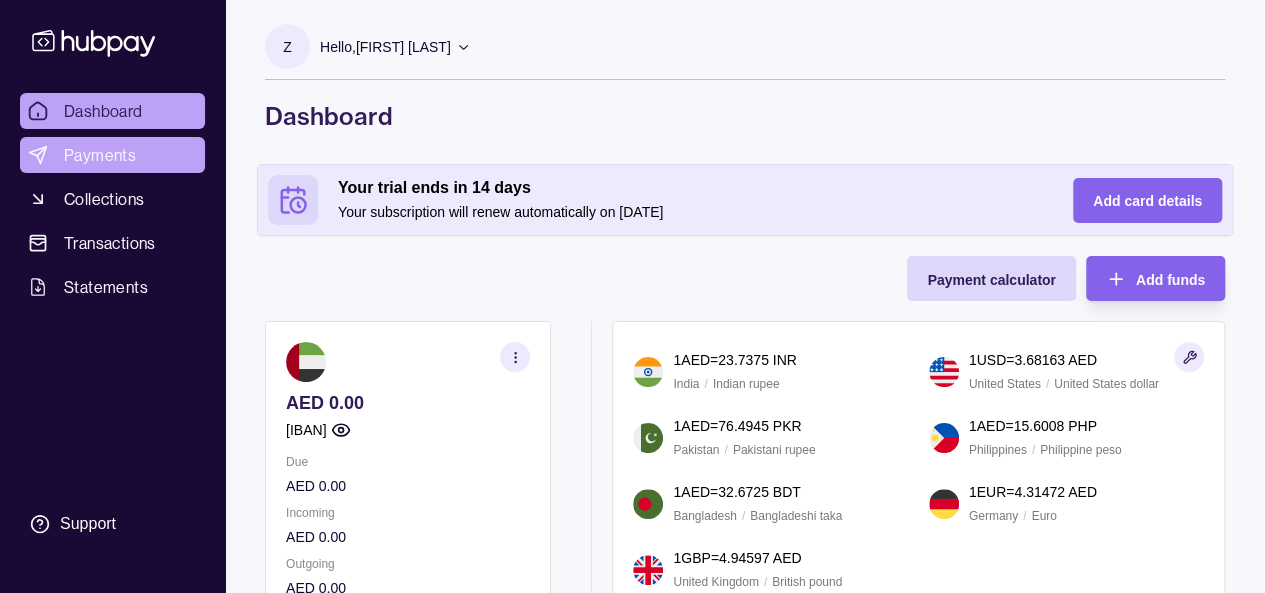 click on "Payments" at bounding box center (100, 155) 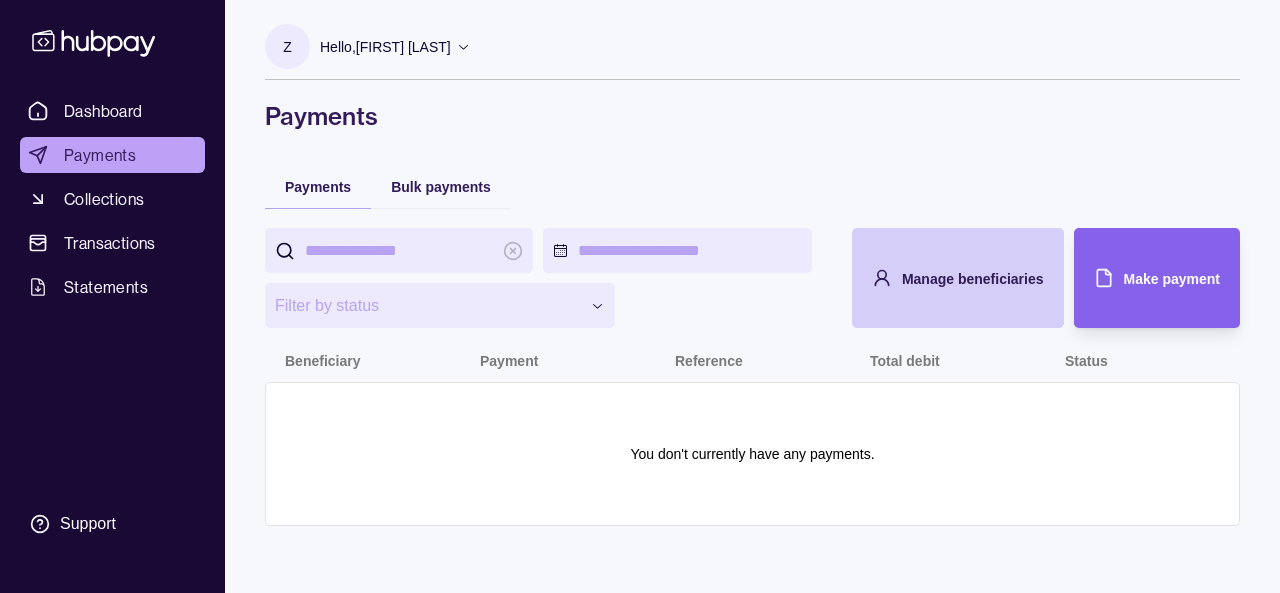 click on "Manage beneficiaries" at bounding box center (973, 279) 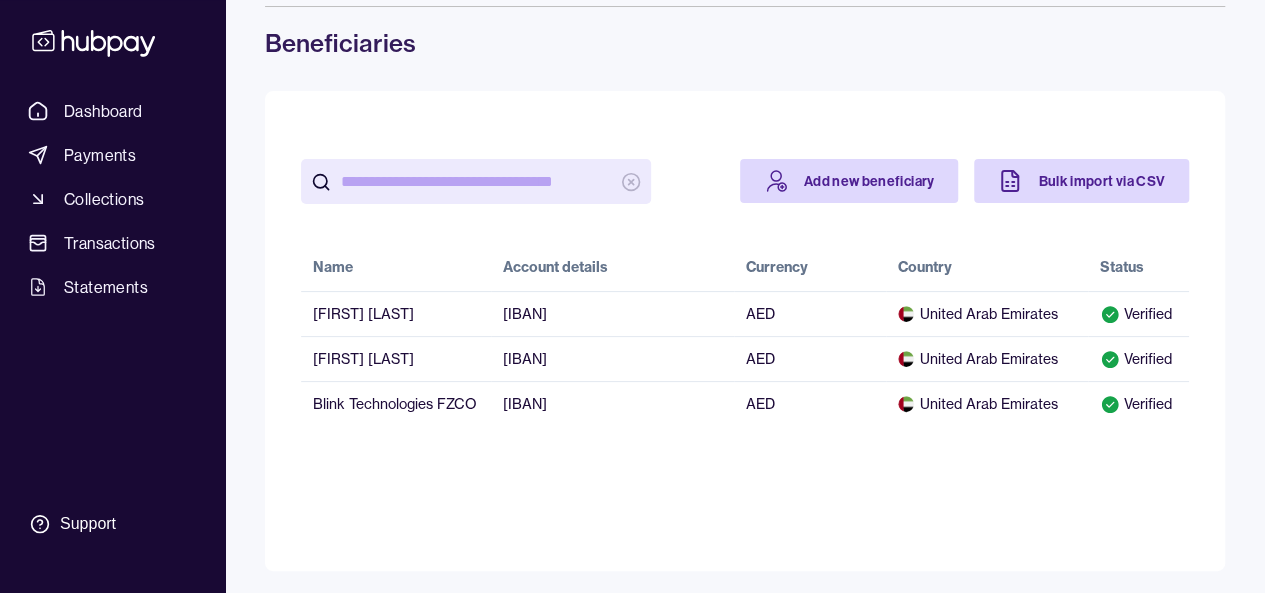 scroll, scrollTop: 74, scrollLeft: 0, axis: vertical 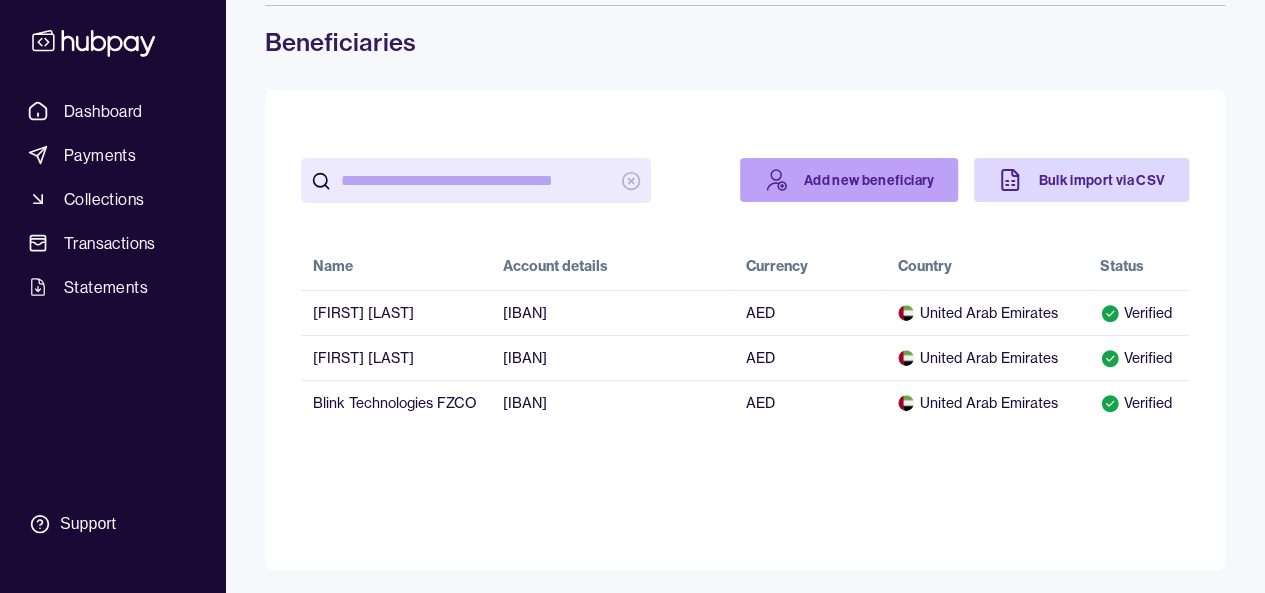 click on "Add new beneficiary" at bounding box center (849, 180) 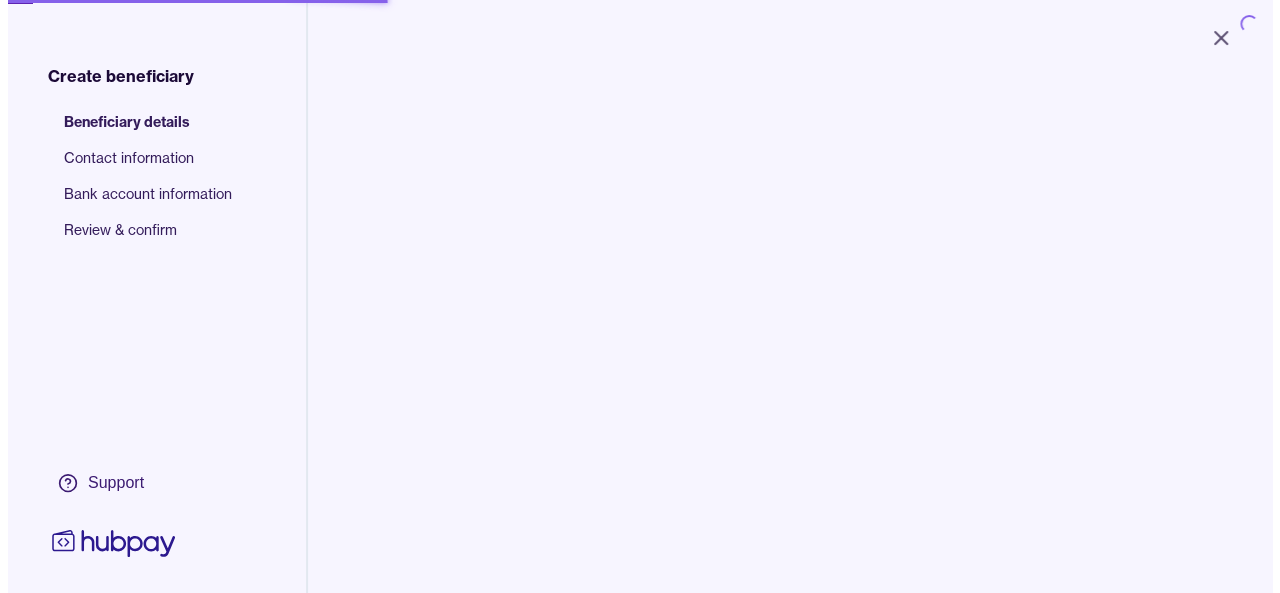 scroll, scrollTop: 0, scrollLeft: 0, axis: both 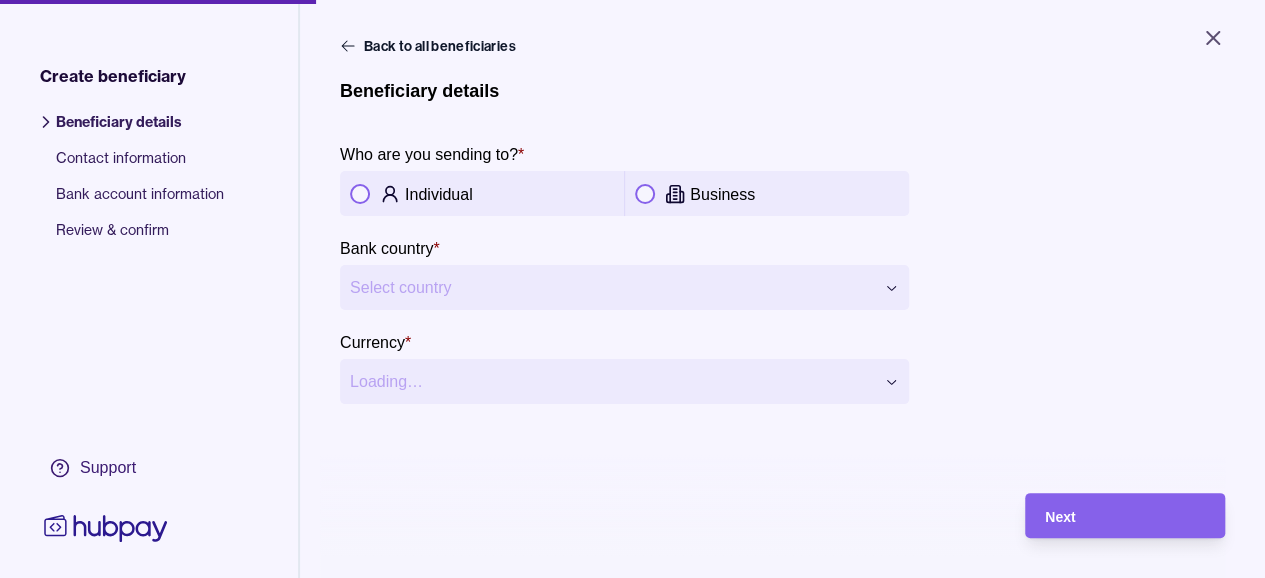 click at bounding box center (645, 194) 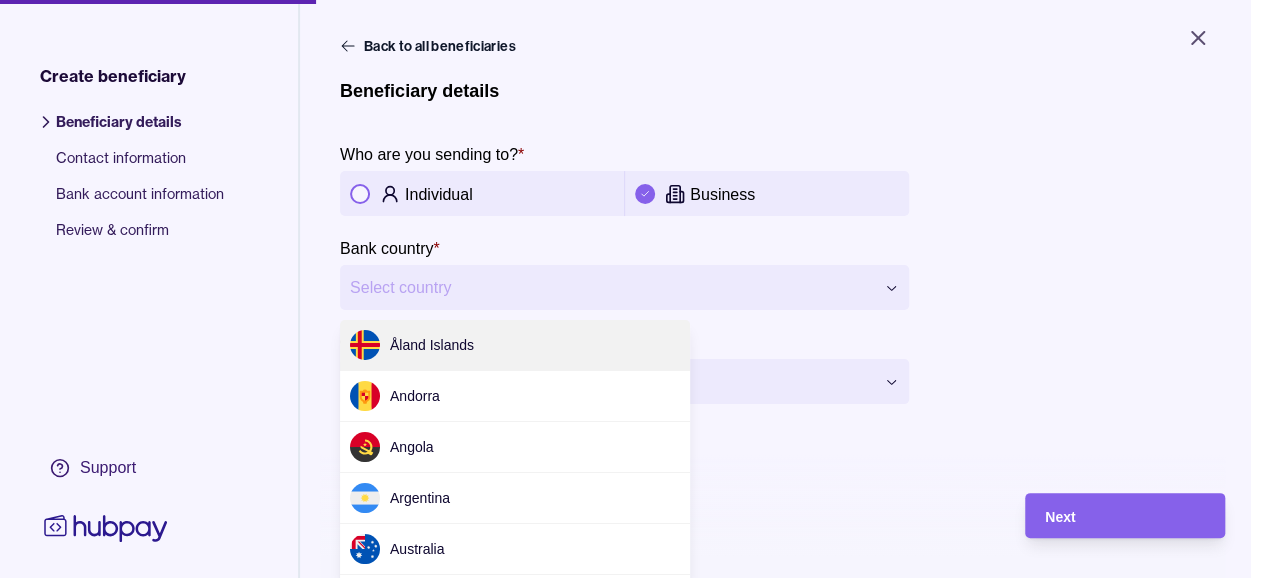 click on "**********" at bounding box center [632, 289] 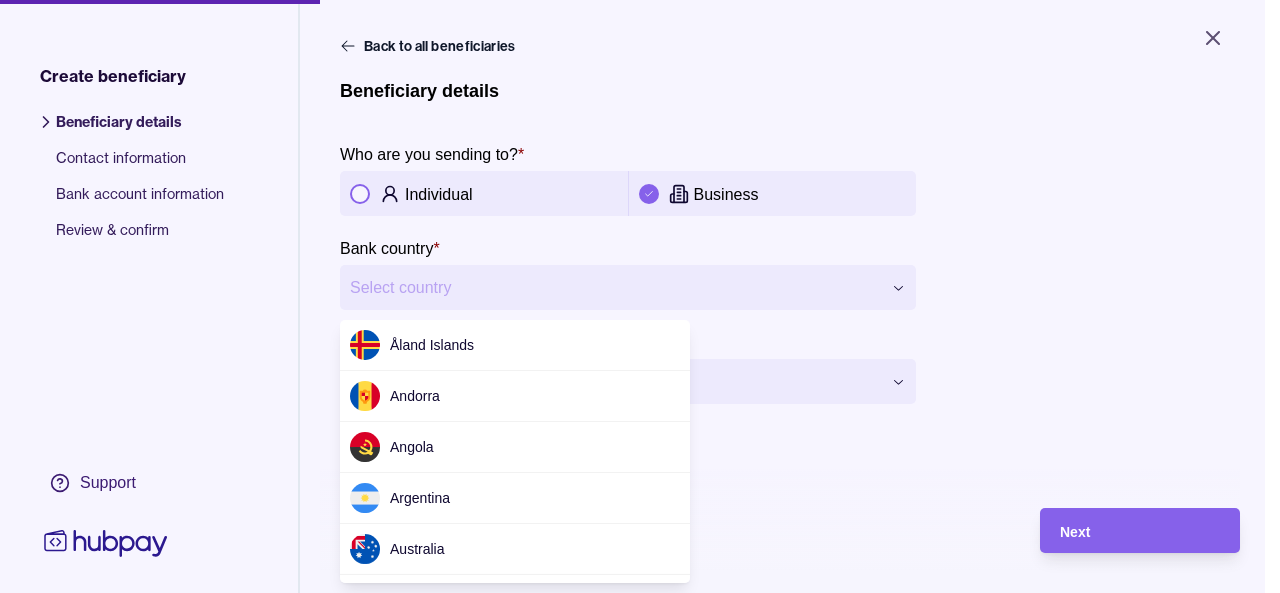scroll, scrollTop: 6126, scrollLeft: 0, axis: vertical 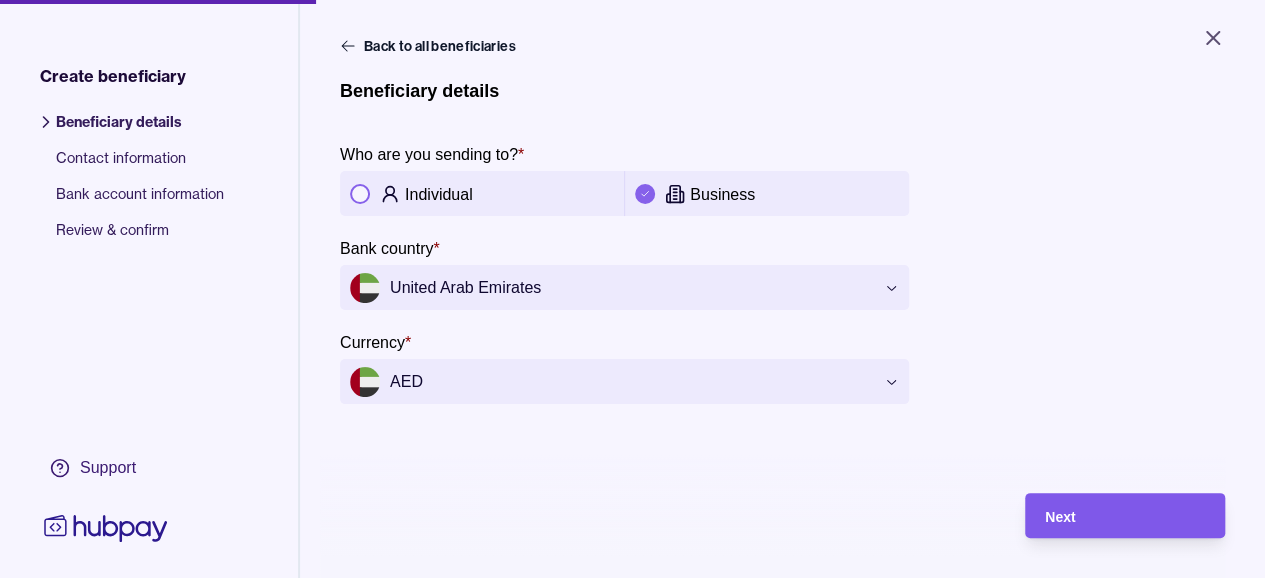 click on "Next" at bounding box center [1125, 516] 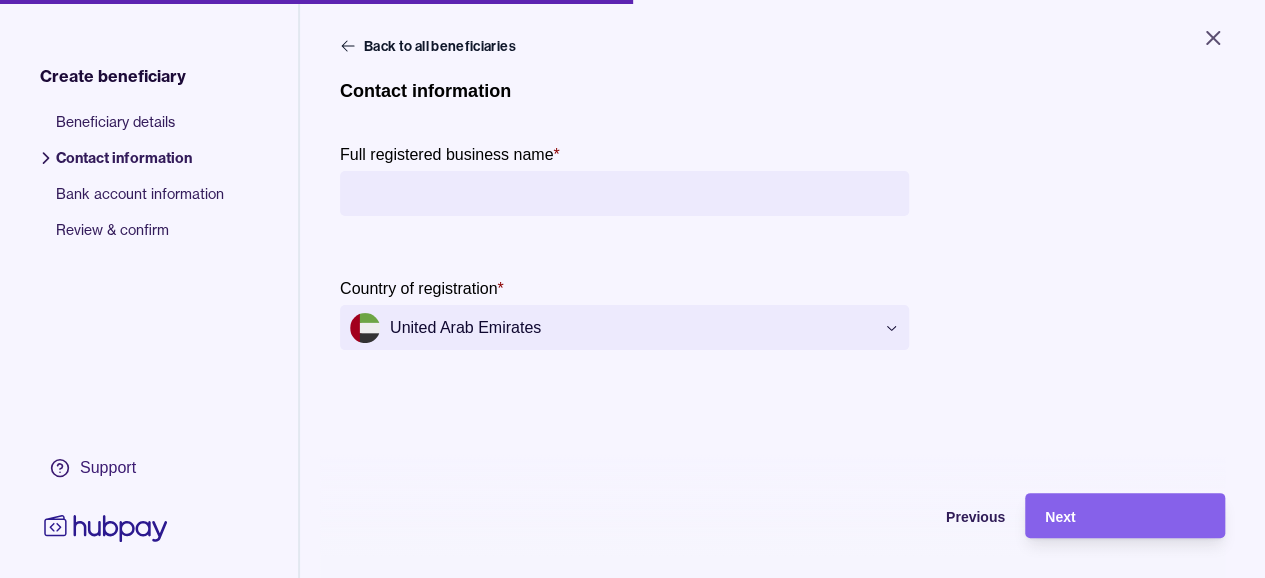 click on "Full registered business name  *" at bounding box center (624, 193) 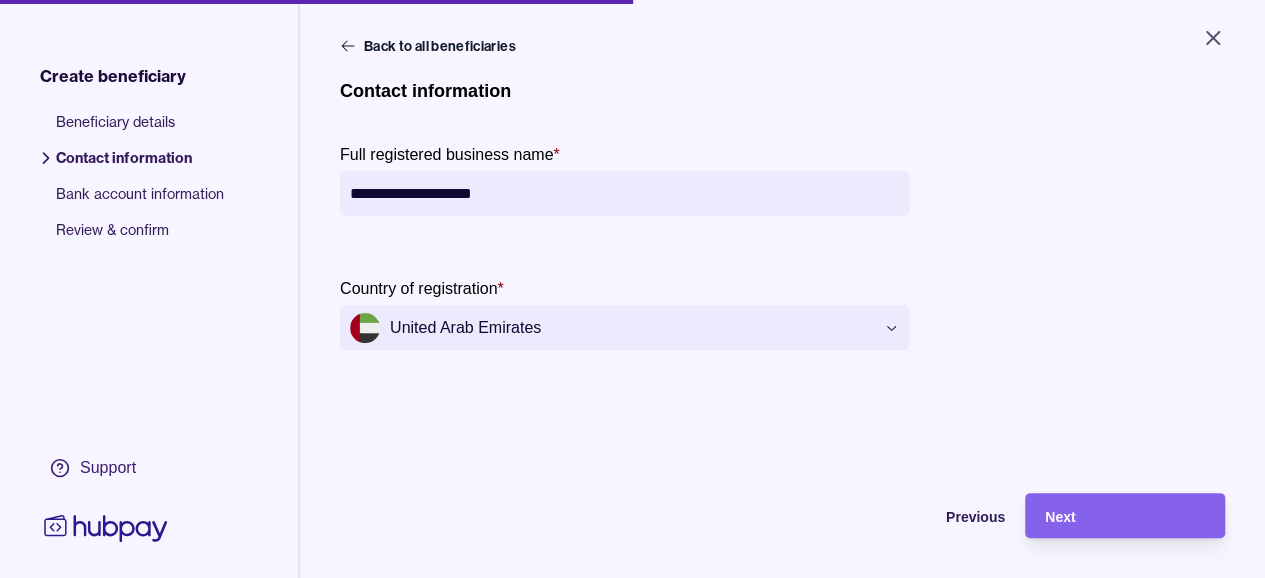 type on "**********" 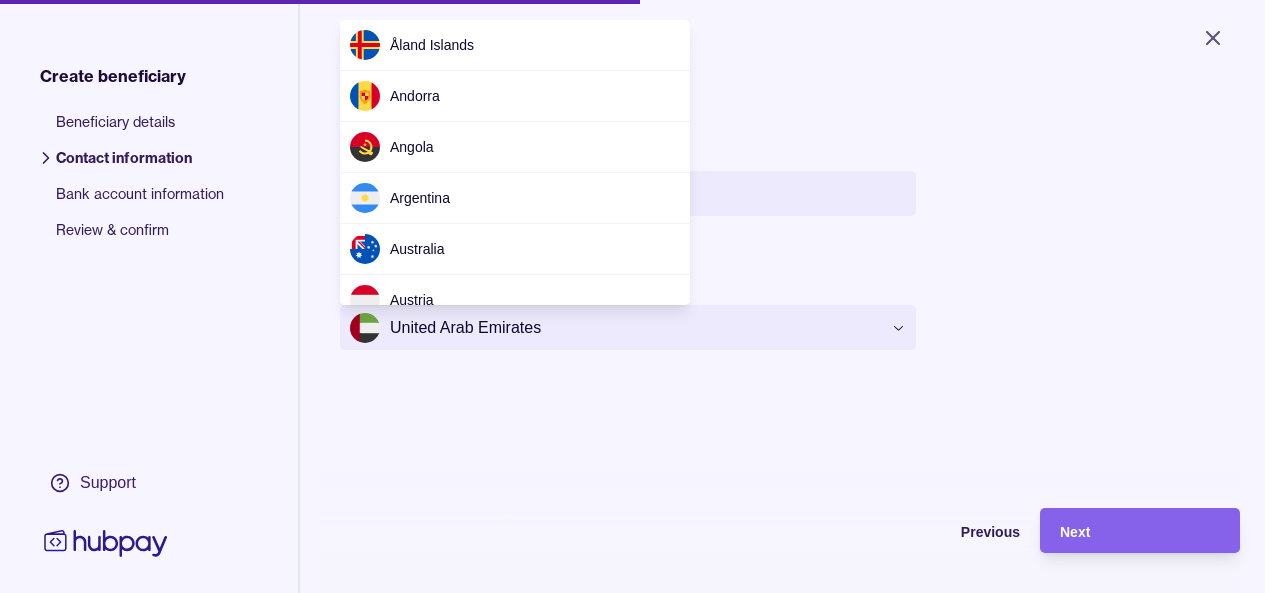 click on "**********" at bounding box center [640, 296] 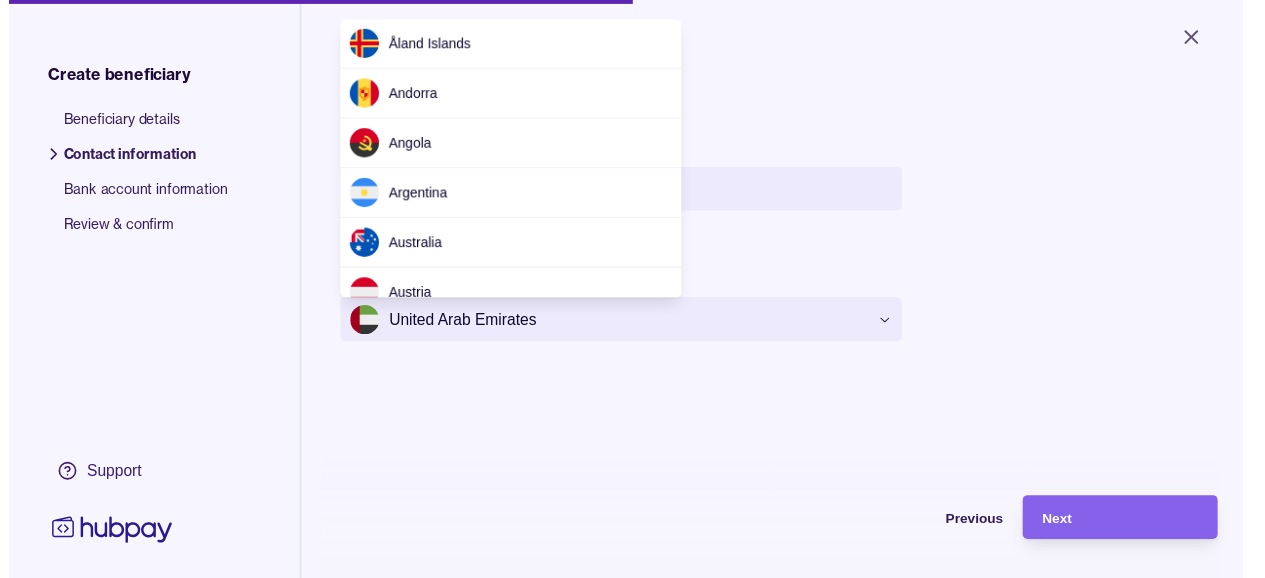 scroll, scrollTop: 6099, scrollLeft: 0, axis: vertical 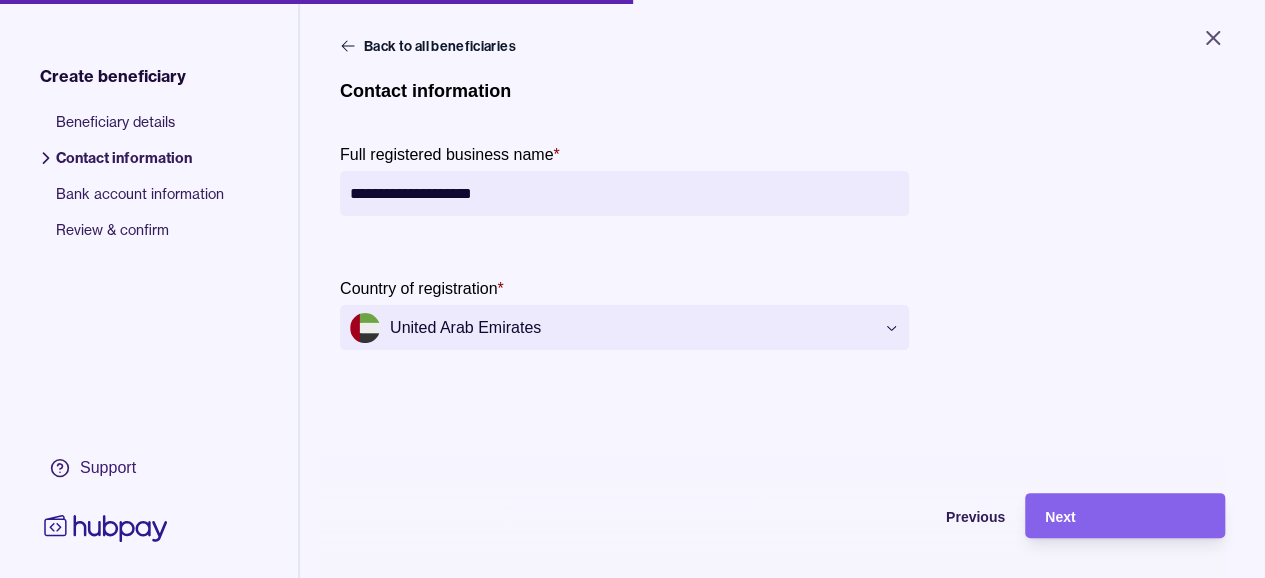 click on "**********" at bounding box center (632, 289) 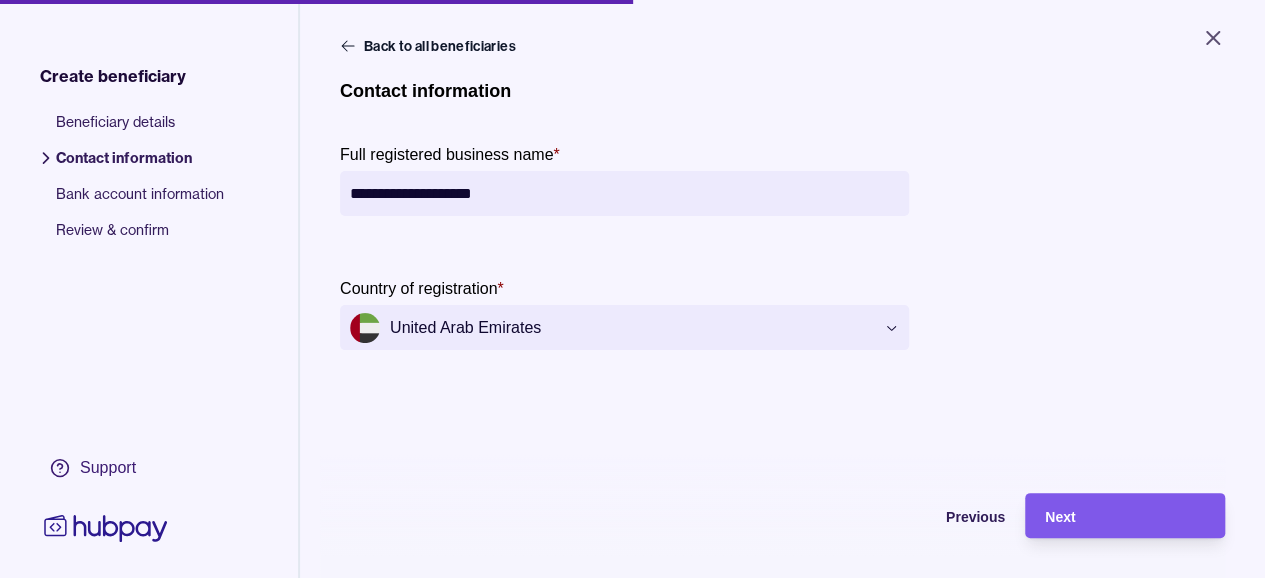 click on "Next" at bounding box center (1110, 515) 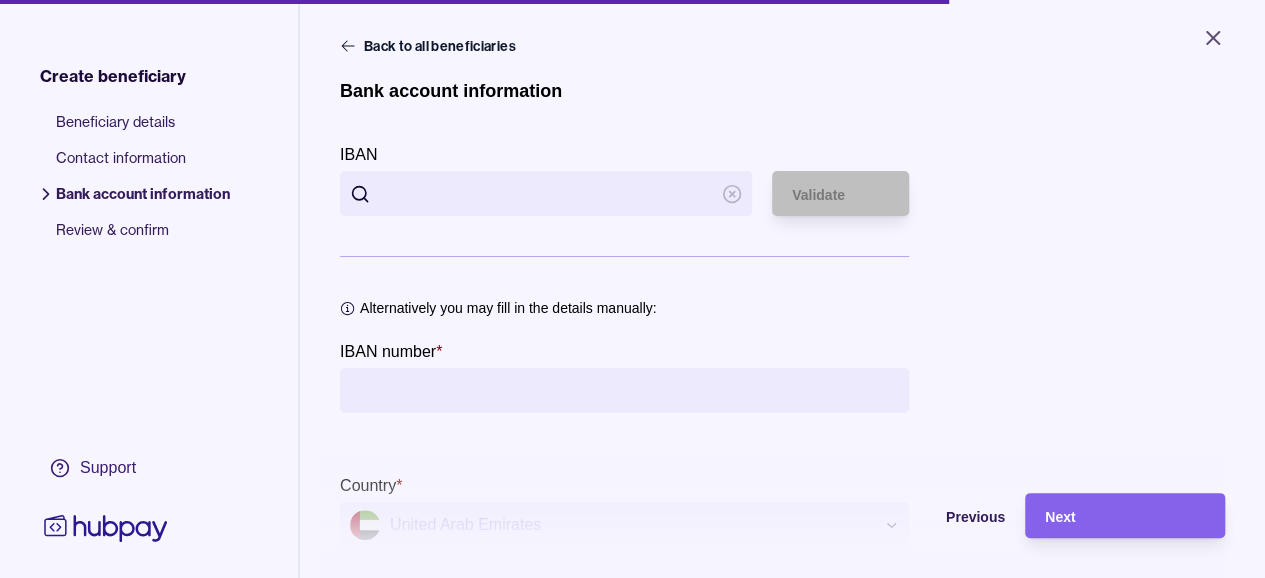 click on "IBAN" at bounding box center (546, 193) 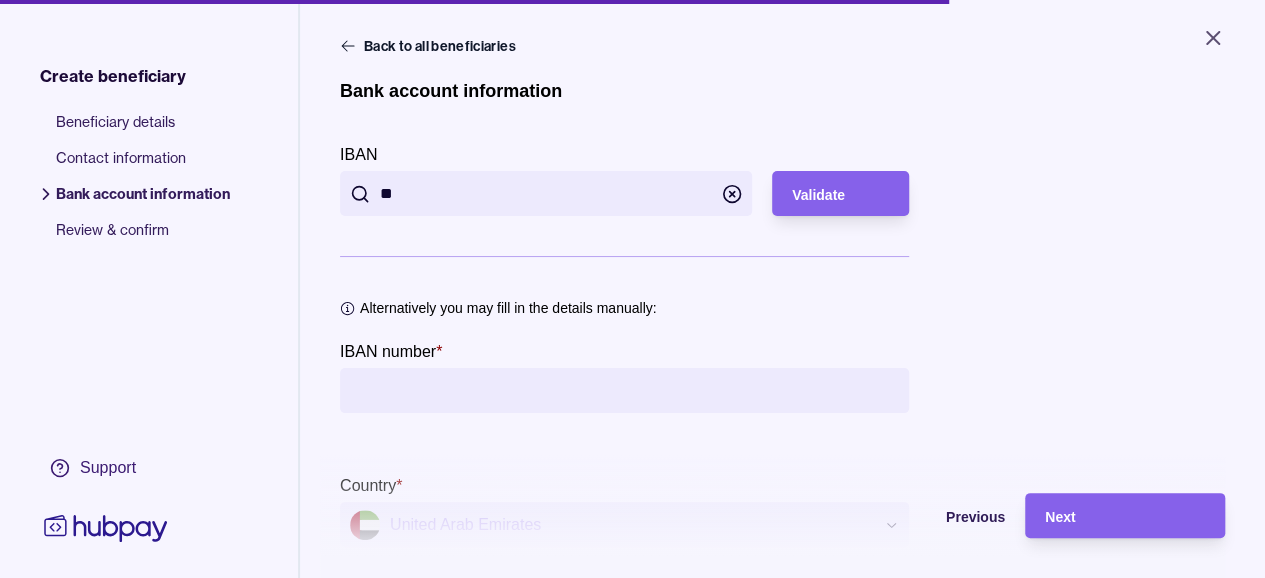 drag, startPoint x: 500, startPoint y: 203, endPoint x: 427, endPoint y: 239, distance: 81.394104 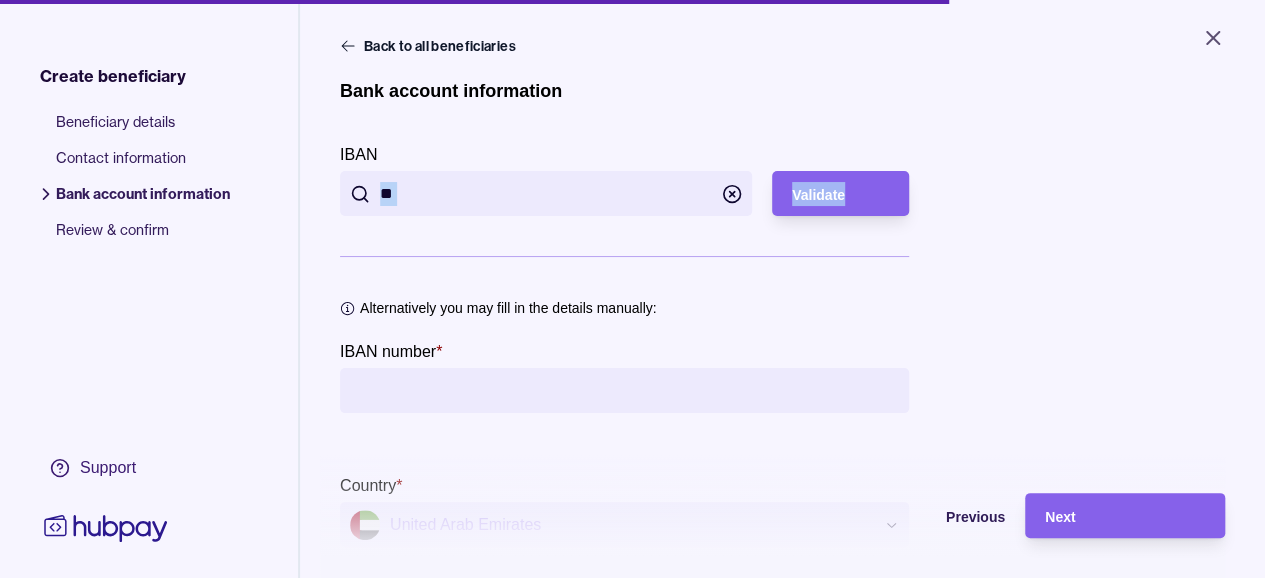 drag, startPoint x: 427, startPoint y: 239, endPoint x: 413, endPoint y: 201, distance: 40.496914 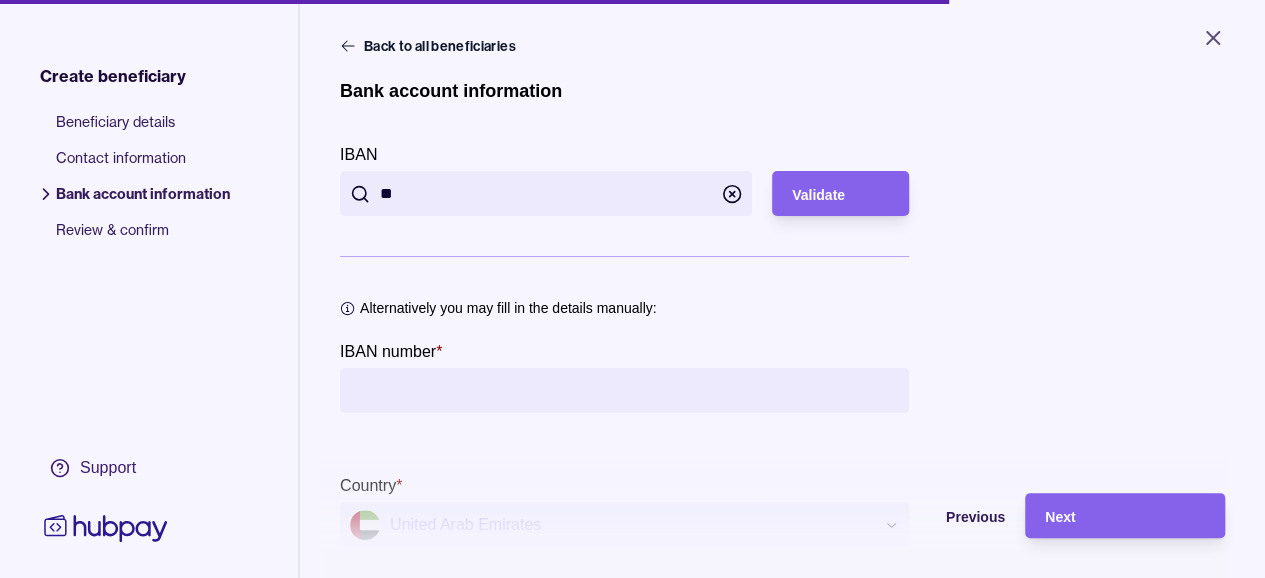 click on "**" at bounding box center [546, 193] 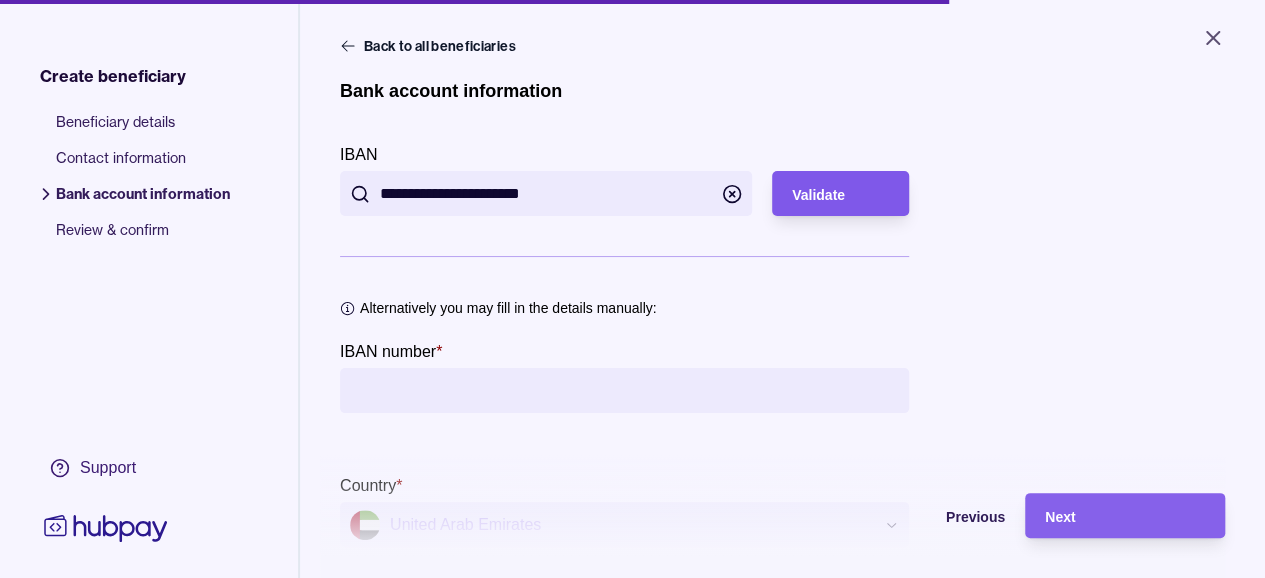 type on "**********" 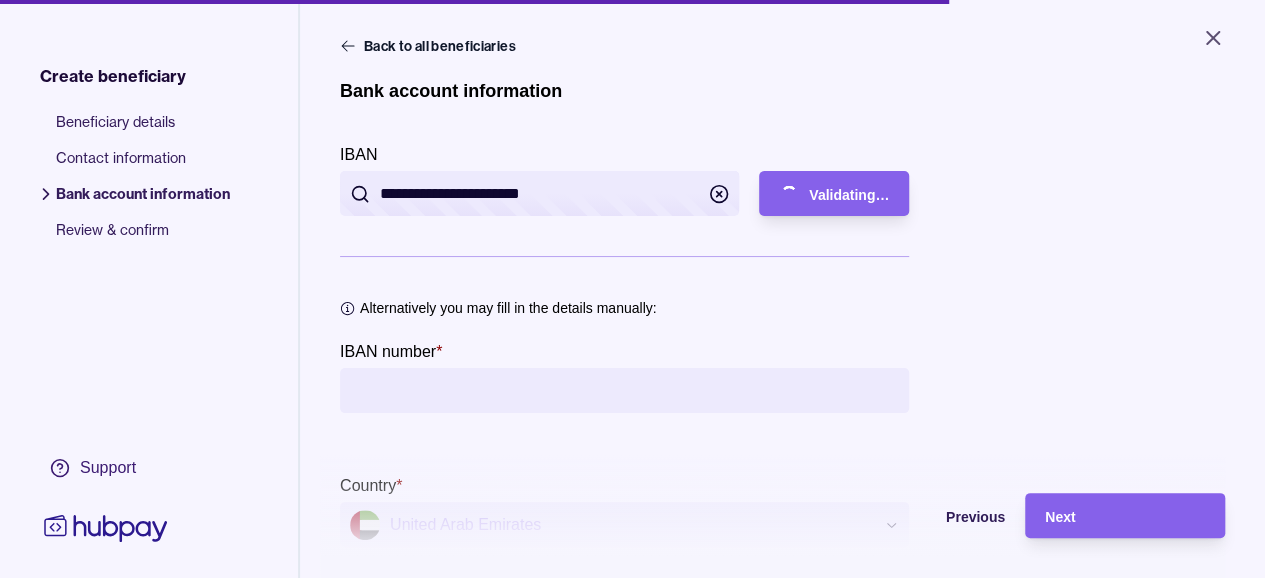 type on "**********" 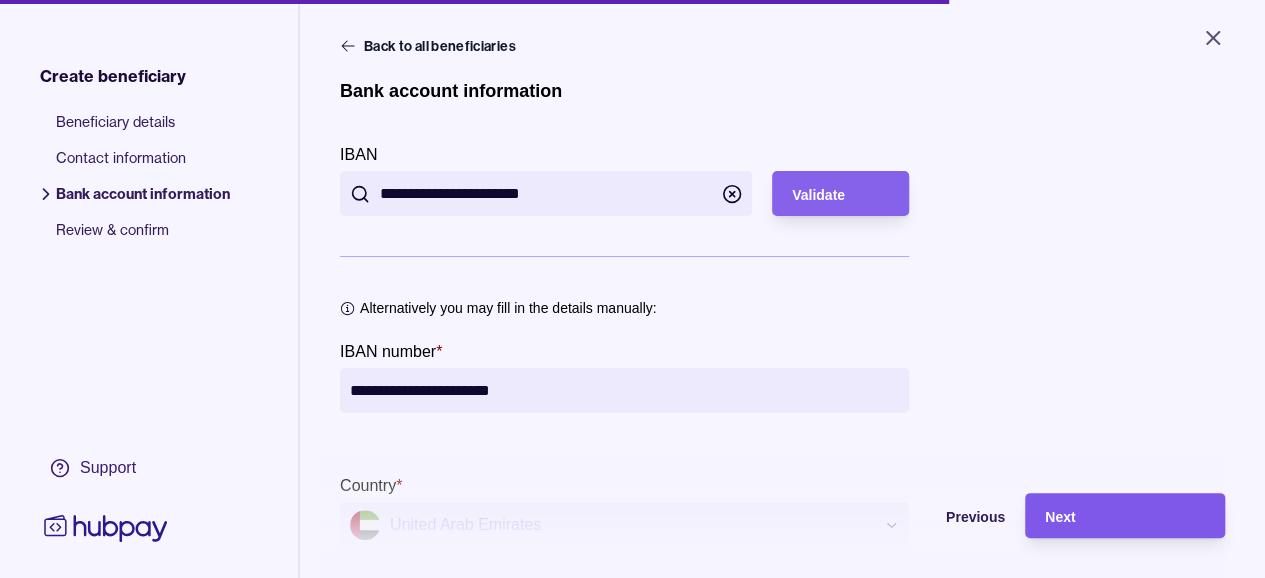 click on "Next" at bounding box center (1125, 516) 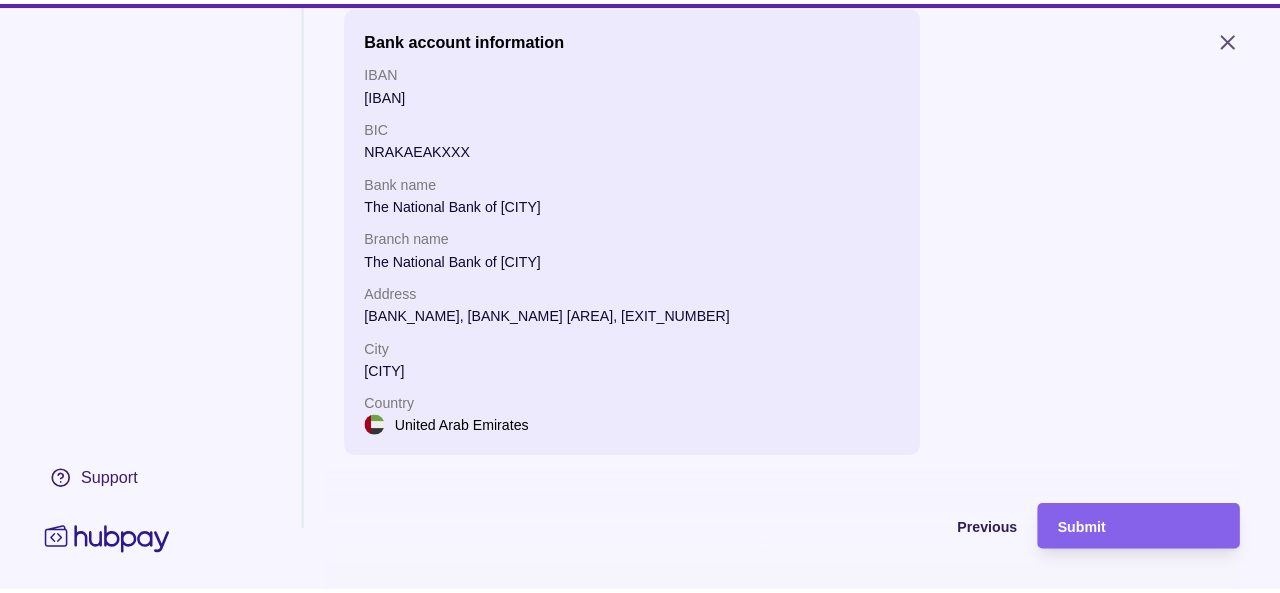 scroll, scrollTop: 461, scrollLeft: 0, axis: vertical 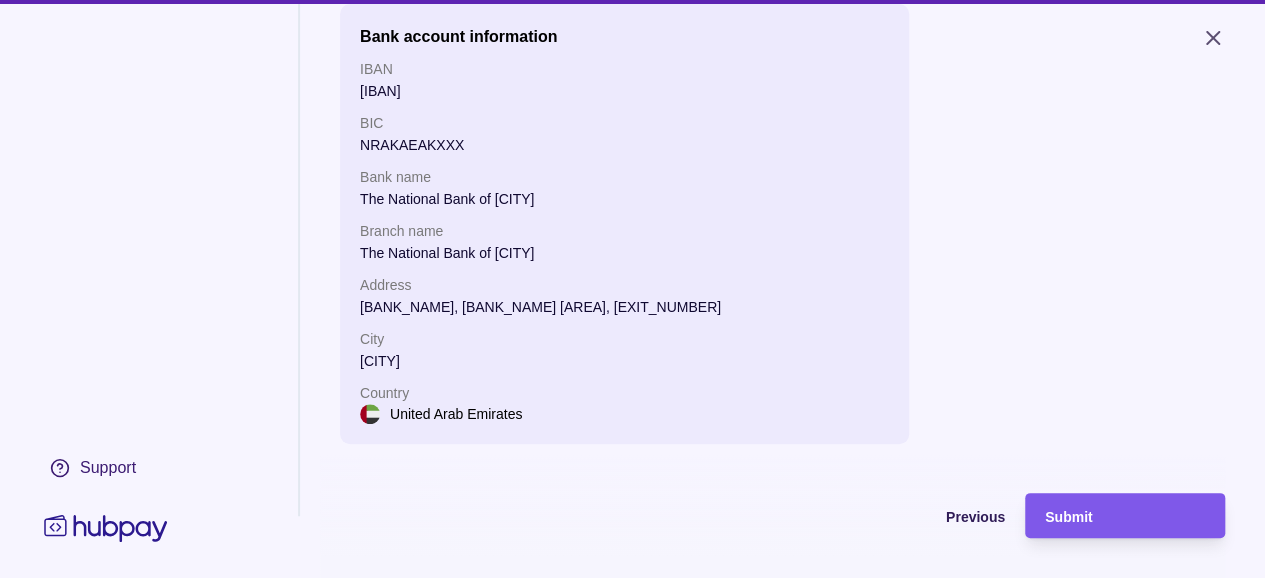 click on "Submit" at bounding box center (1068, 517) 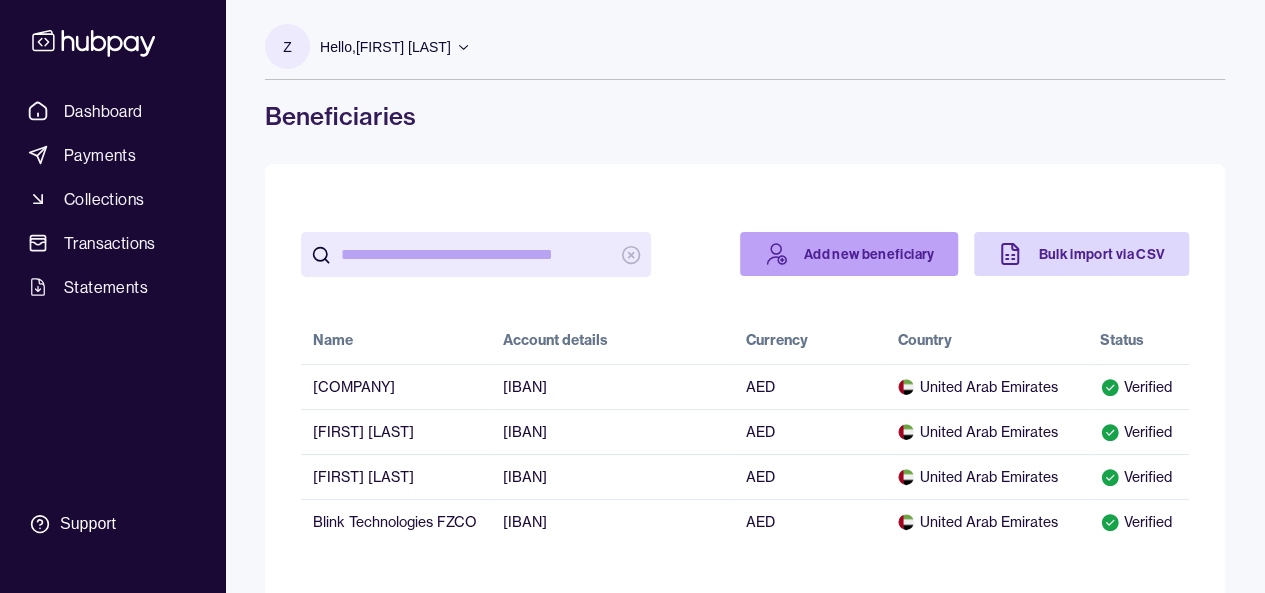 click on "Add new beneficiary" at bounding box center (849, 254) 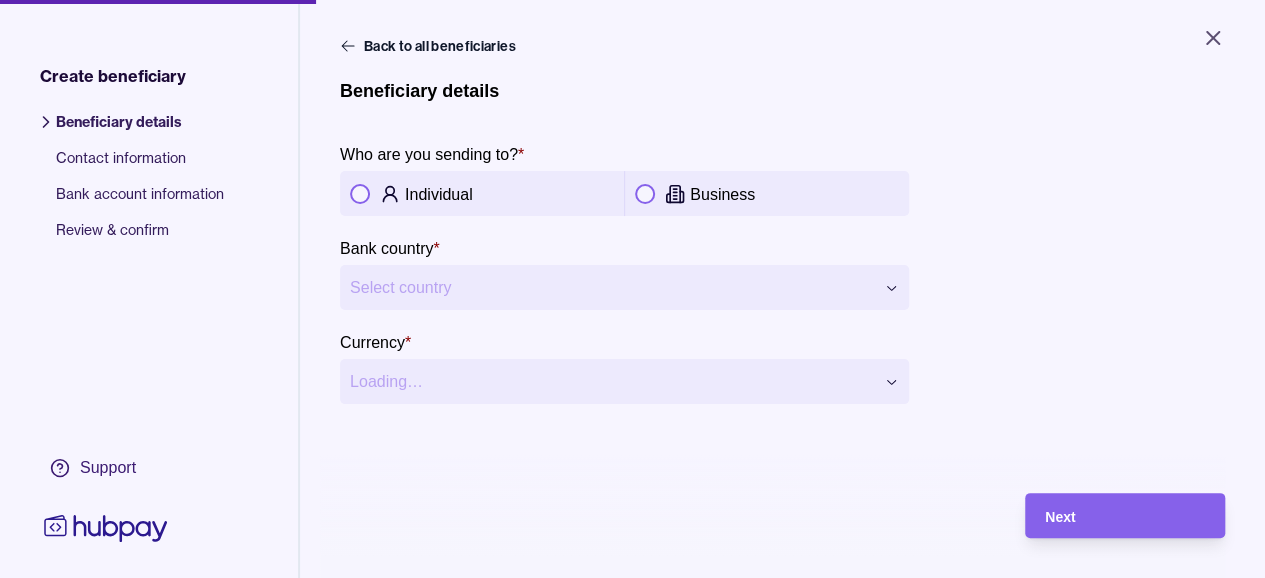 click at bounding box center [645, 194] 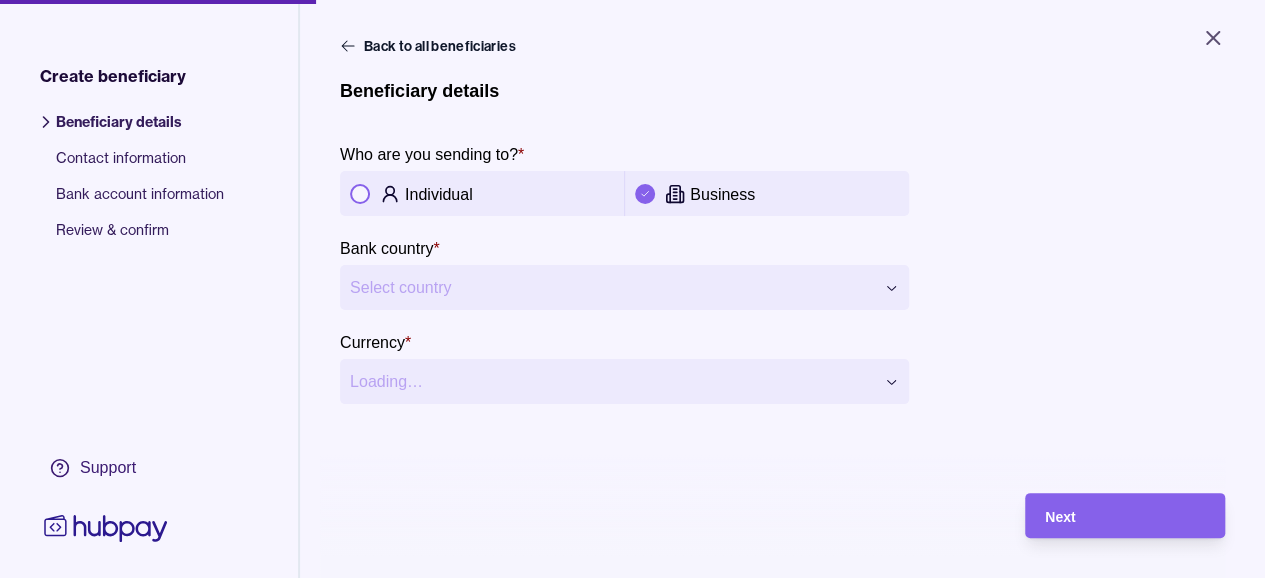 click on "**********" at bounding box center [632, 289] 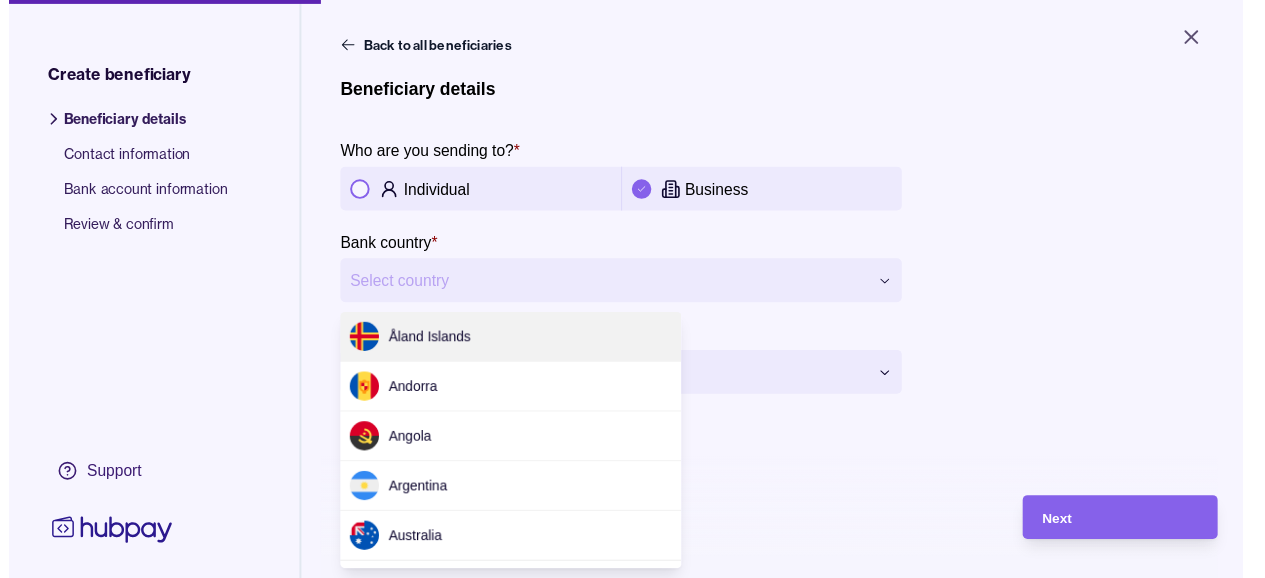 scroll, scrollTop: 6126, scrollLeft: 0, axis: vertical 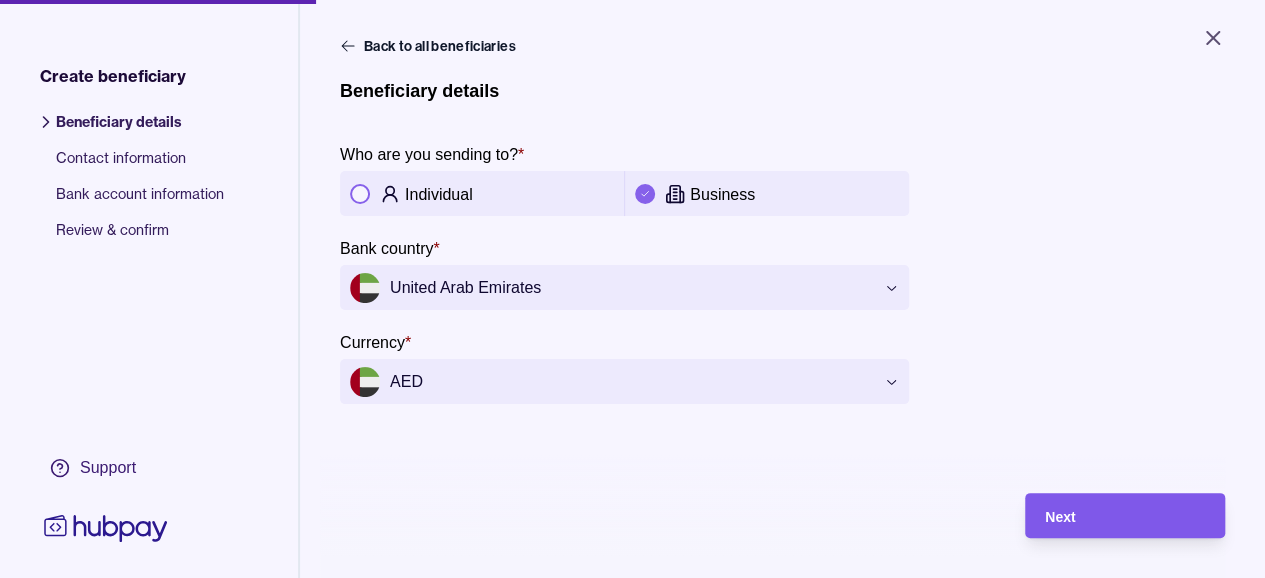 click on "Next" at bounding box center [1110, 515] 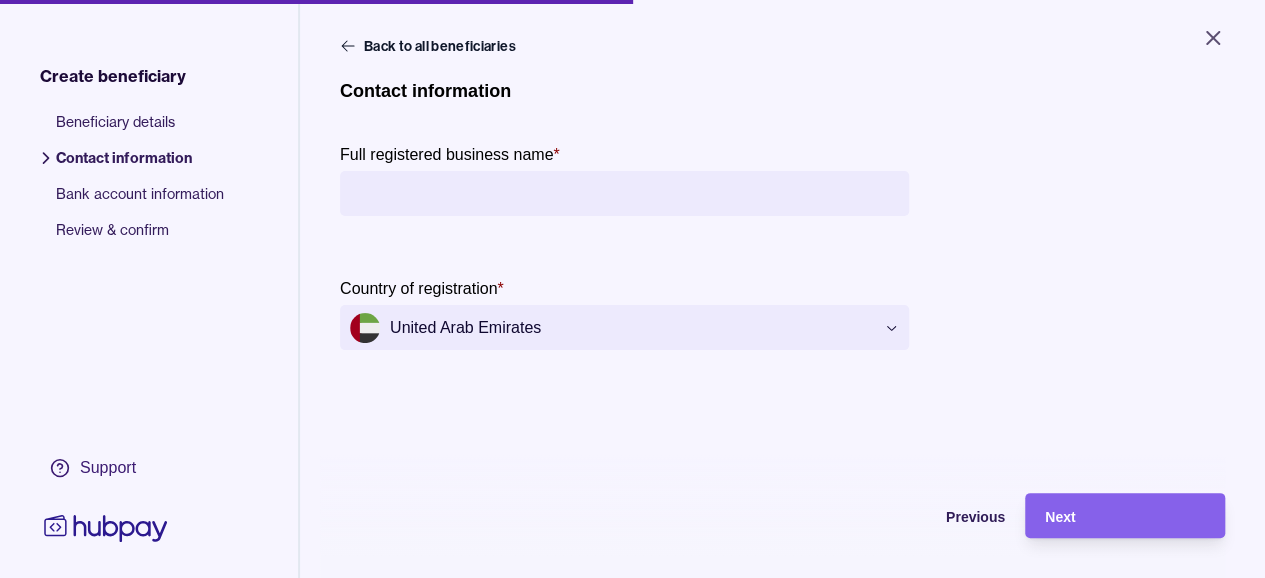 click on "Full registered business name  *" at bounding box center (624, 193) 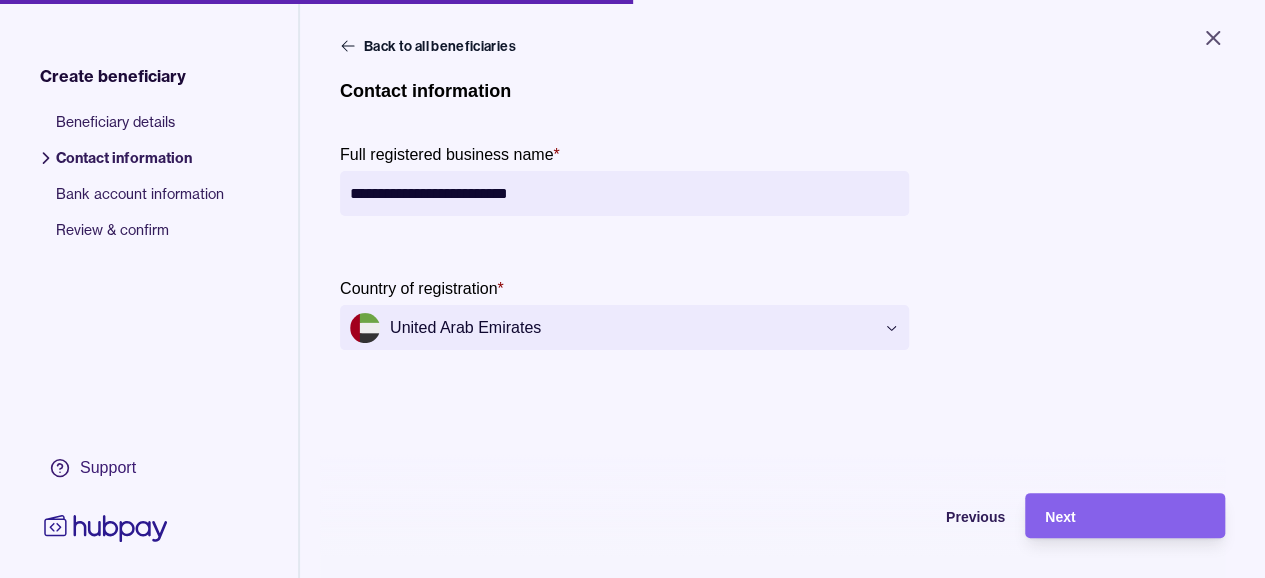 type on "**********" 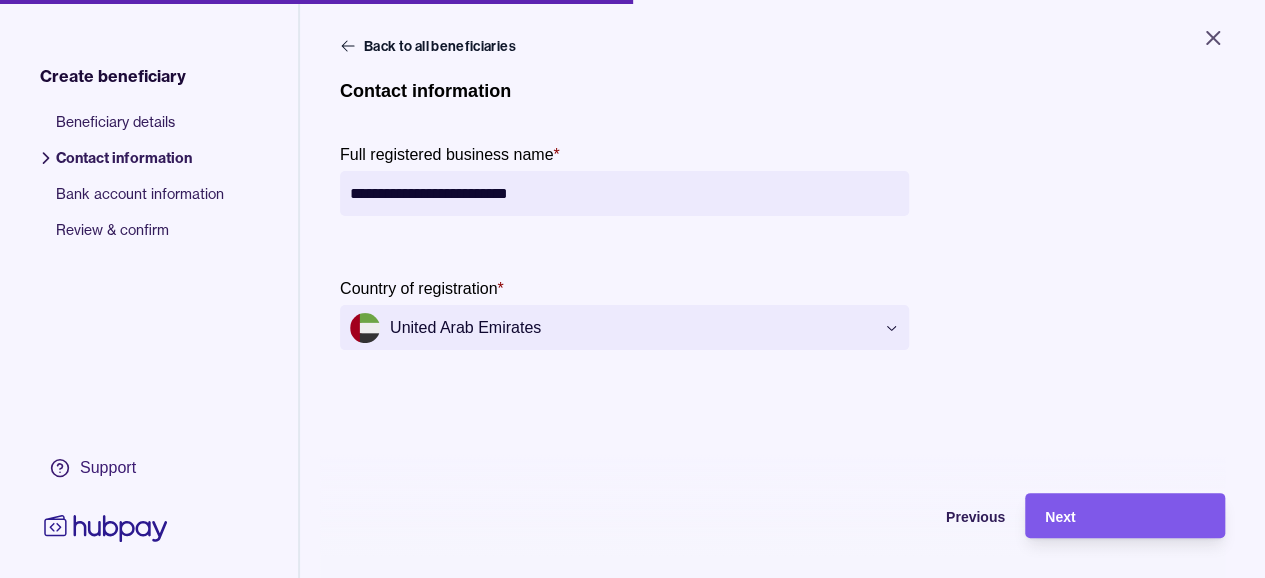 click on "Next" at bounding box center [1110, 515] 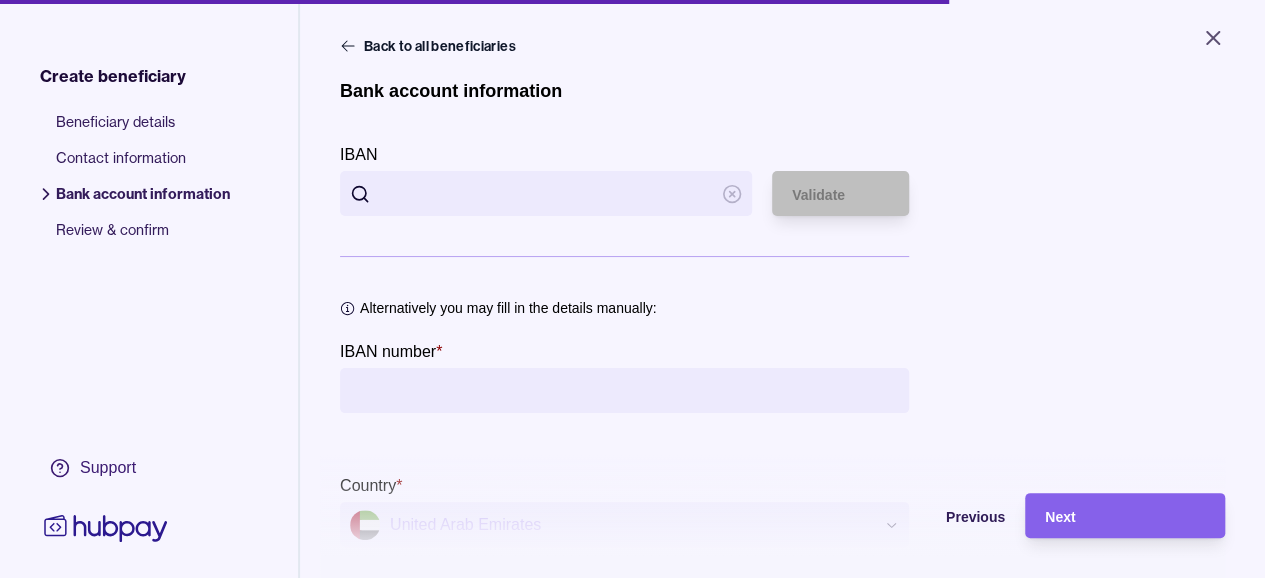 click on "IBAN" at bounding box center [546, 193] 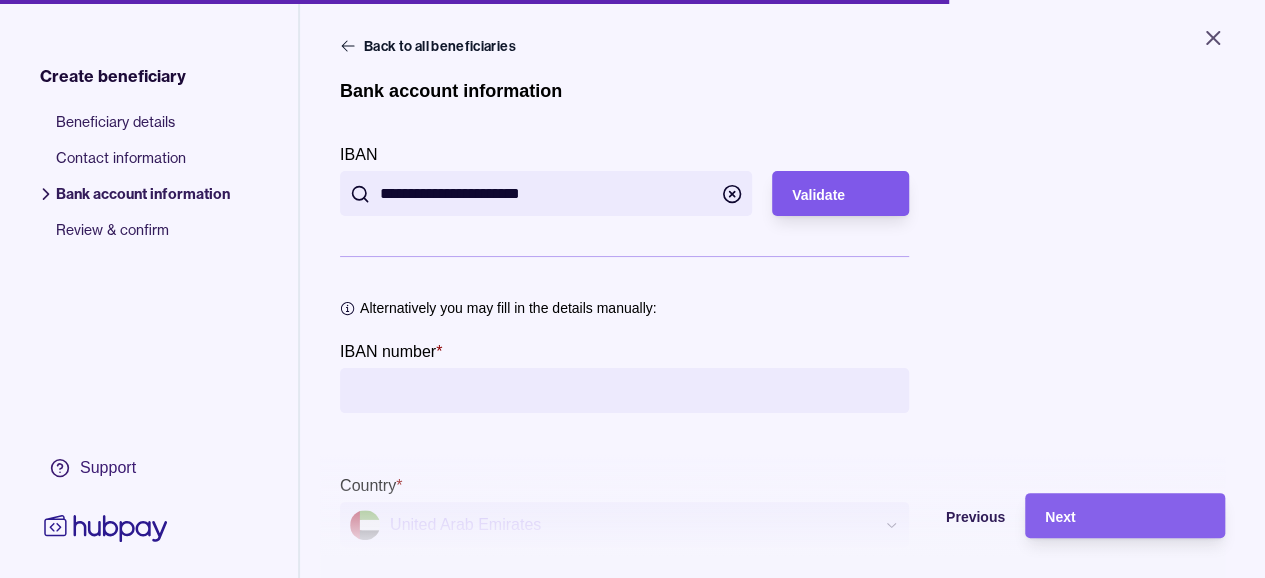 type on "**********" 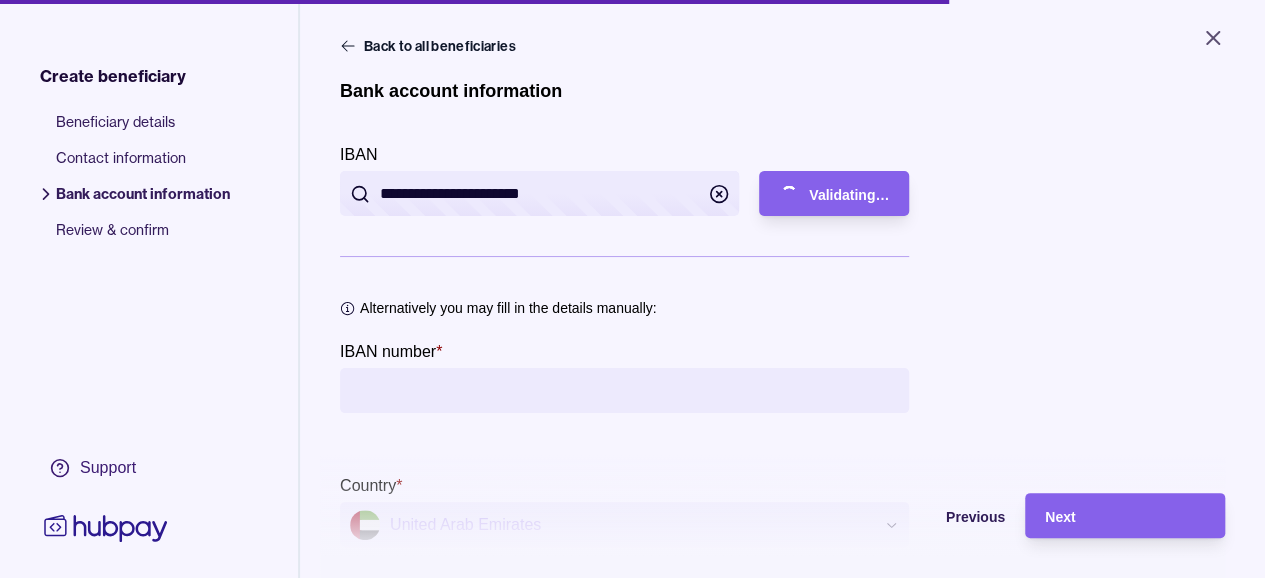 type on "**********" 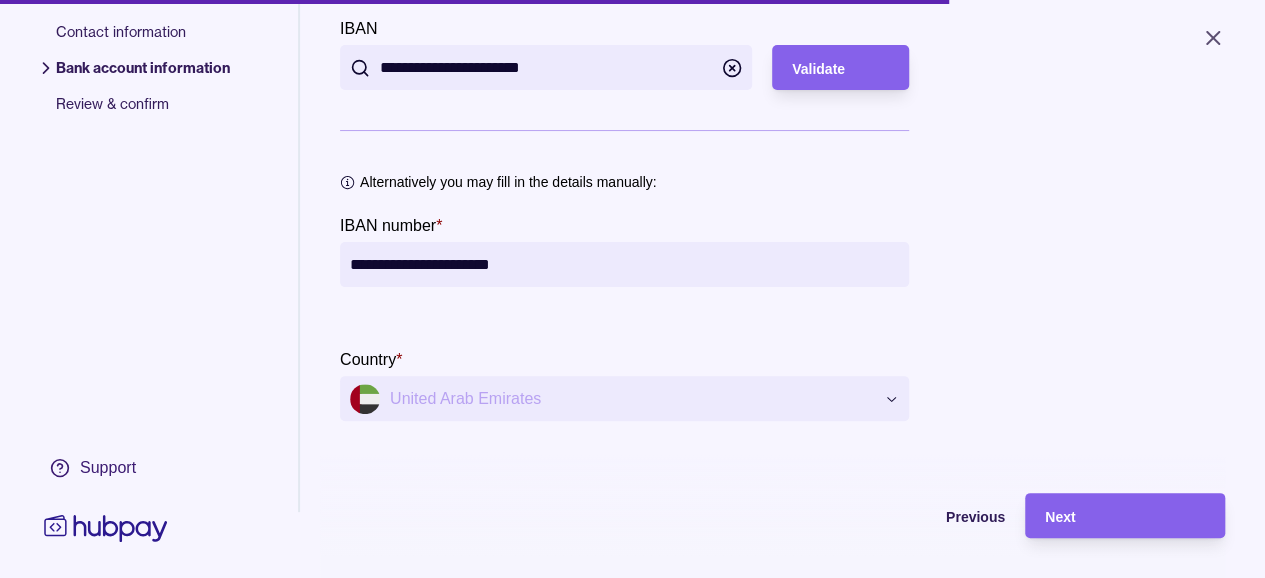 scroll, scrollTop: 156, scrollLeft: 0, axis: vertical 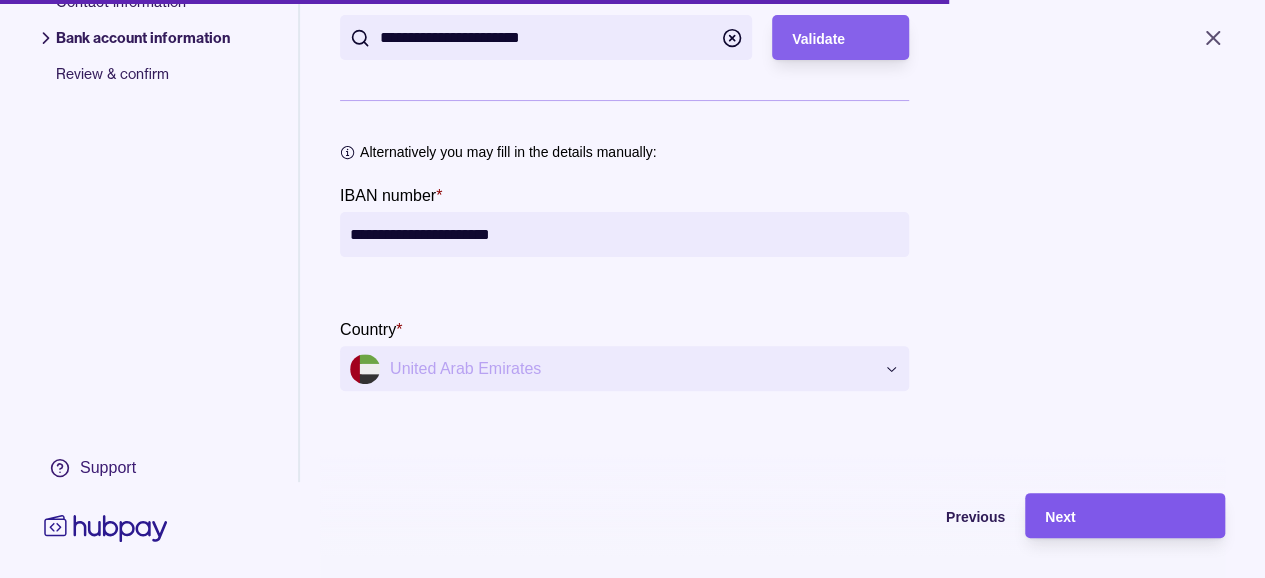 click on "Next" at bounding box center [1125, 516] 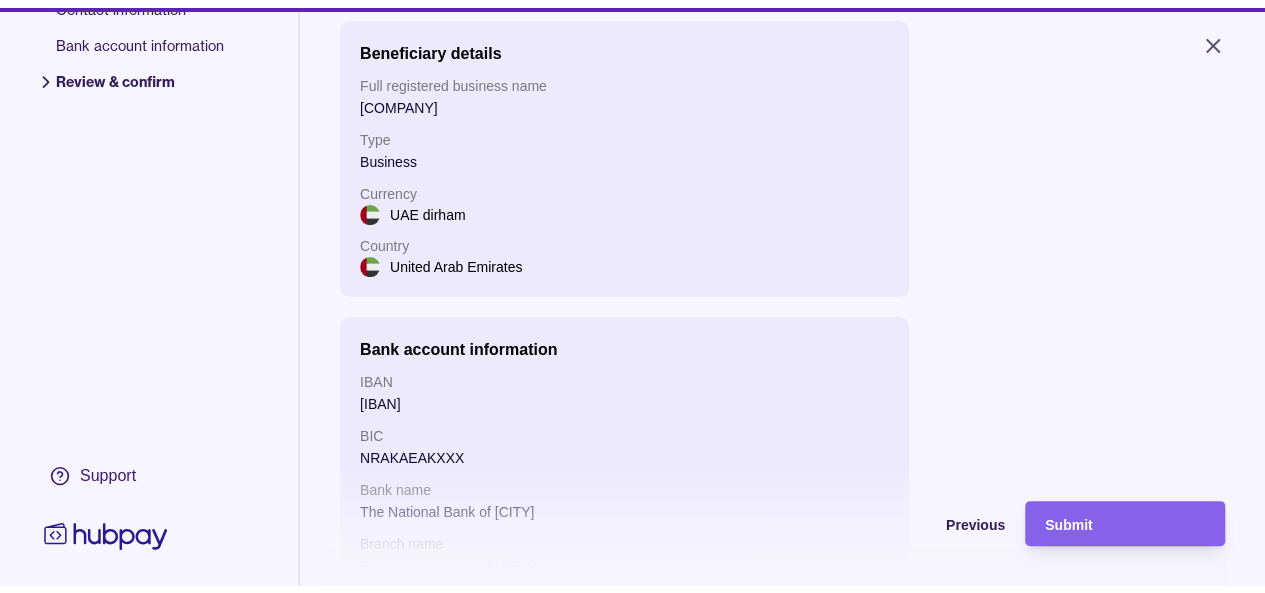 scroll, scrollTop: 480, scrollLeft: 0, axis: vertical 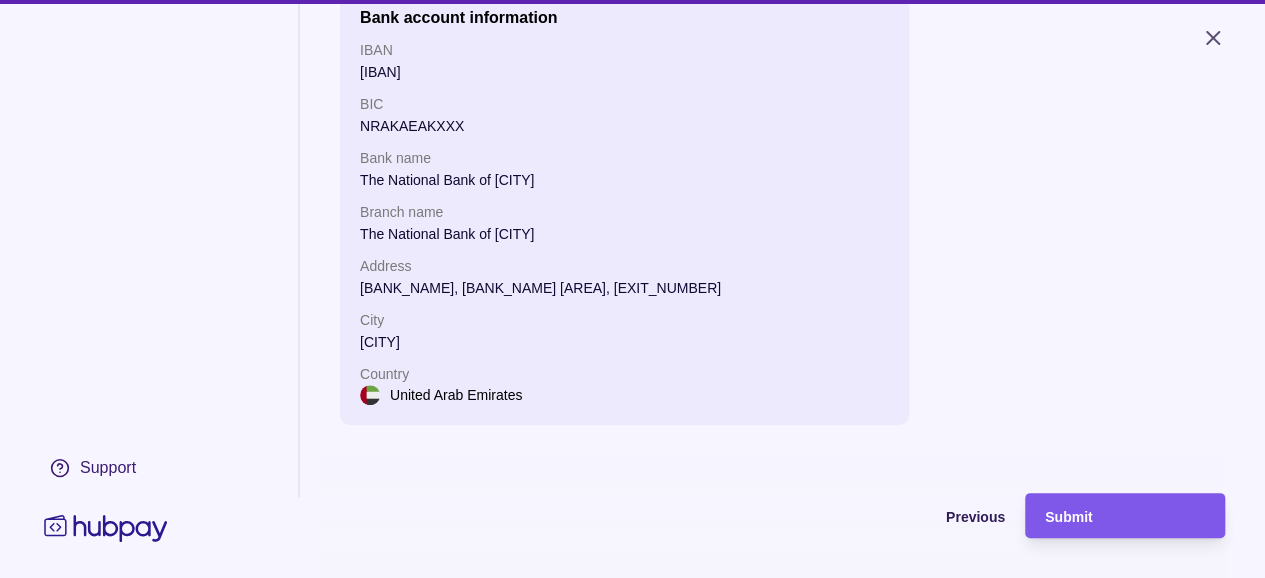 click on "Submit" at bounding box center (1068, 517) 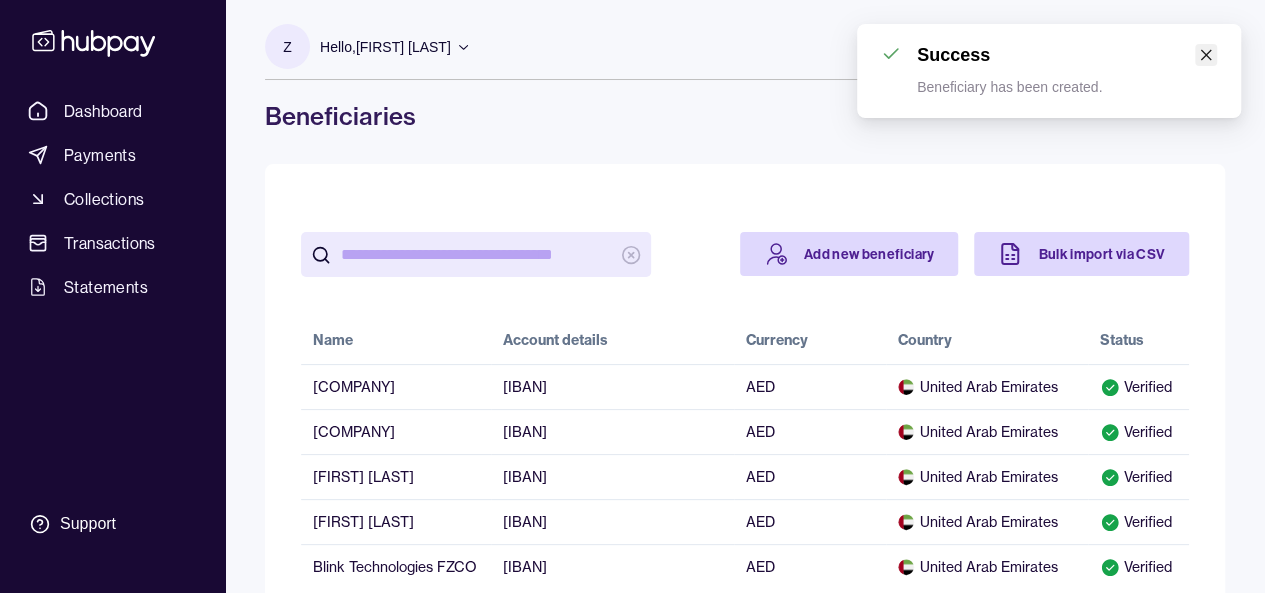 click 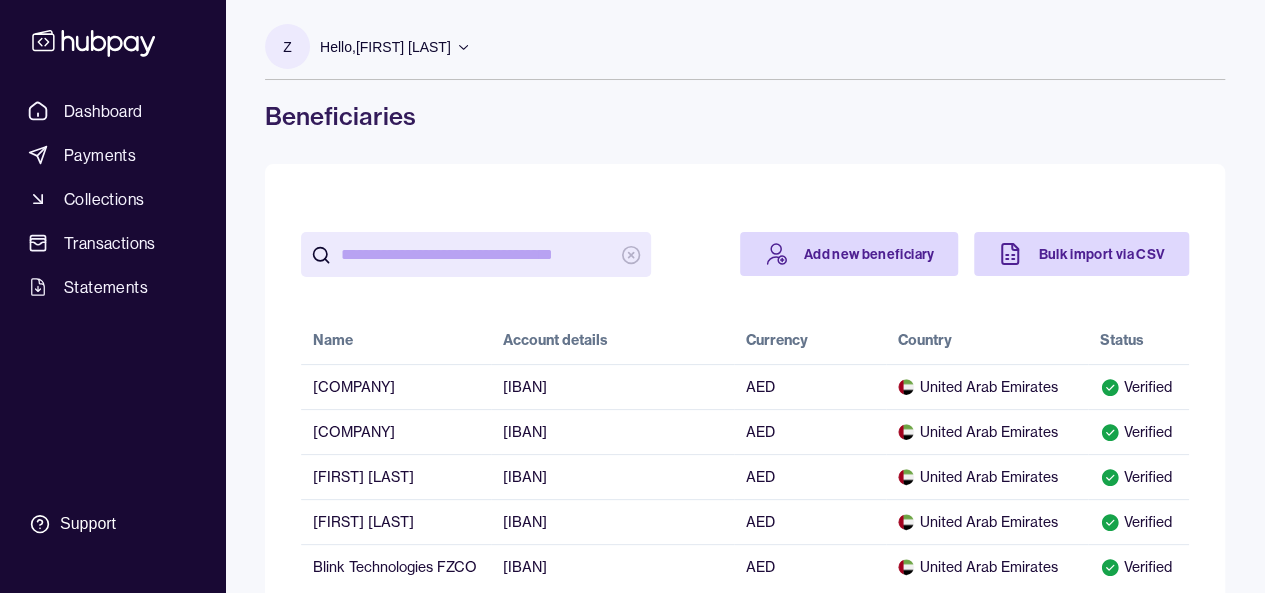 click on "Z Hello, [FIRST] [LAST] [COMPANY] Account Terms and conditions Privacy policy Sign out Beneficiaries Add new beneficiary Bulk import via CSV Name Account details Currency Country Status [COMPANY] [IBAN] AED United Arab Emirates Verified [COMPANY] [IBAN] AED United Arab Emirates Verified [FIRST] [LAST] [IBAN] AED United Arab Emirates Verified [FIRST] [LAST] [IBAN] AED United Arab Emirates Verified [COMPANY] [IBAN] AED United Arab Emirates Verified" at bounding box center [745, 340] 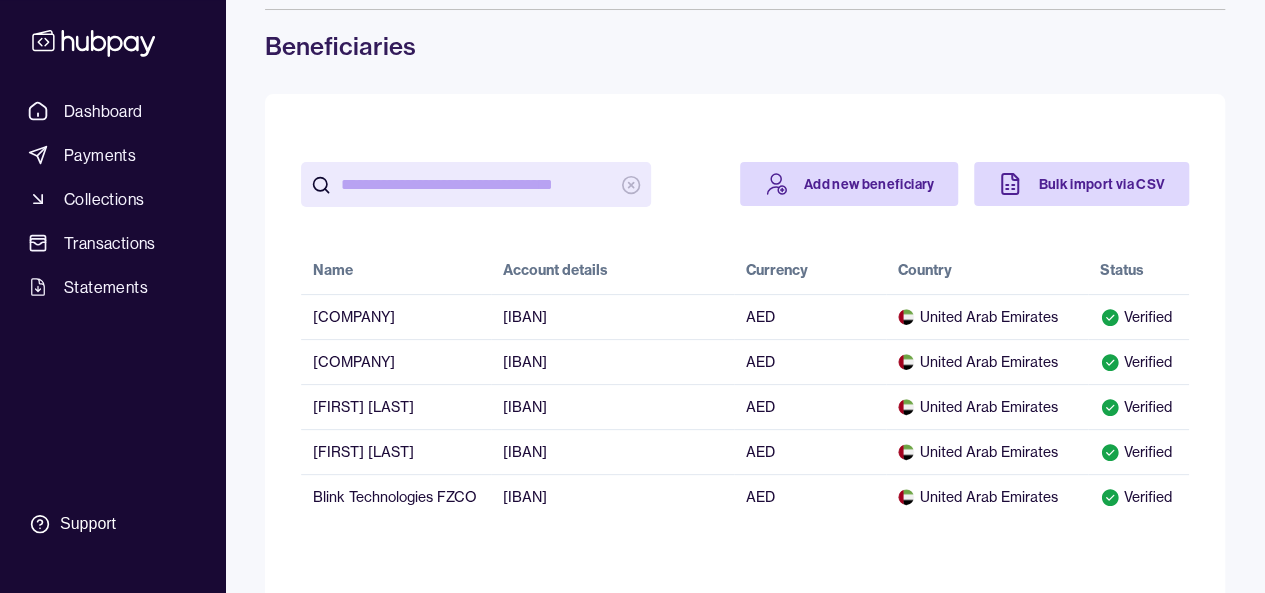scroll, scrollTop: 0, scrollLeft: 0, axis: both 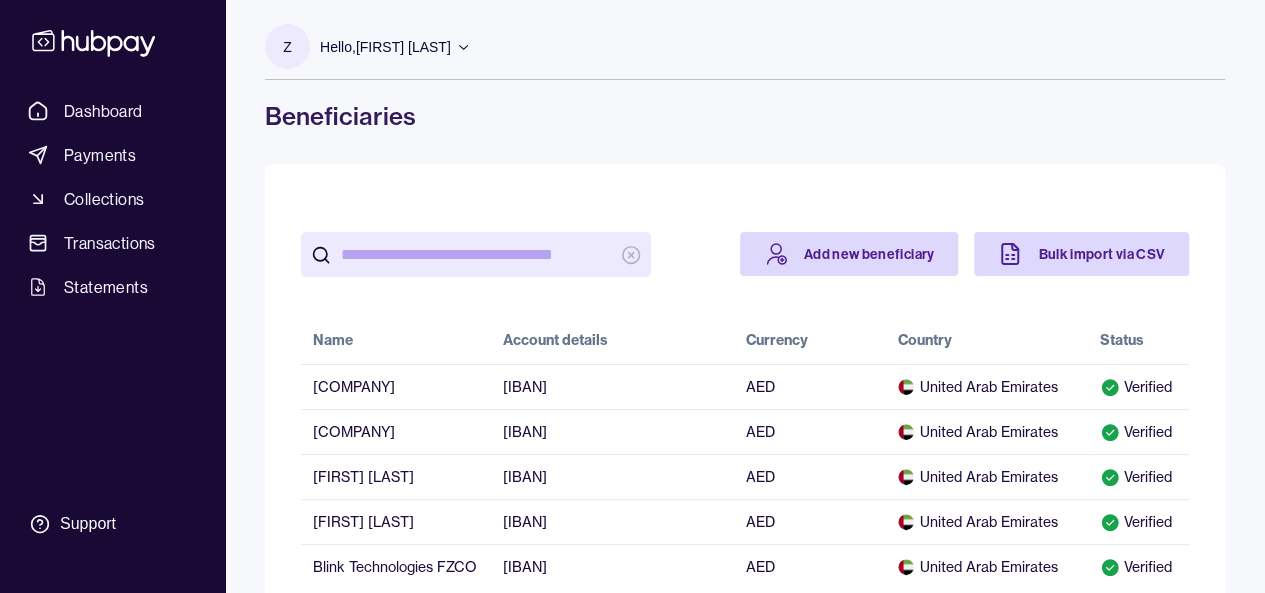 click at bounding box center (476, 254) 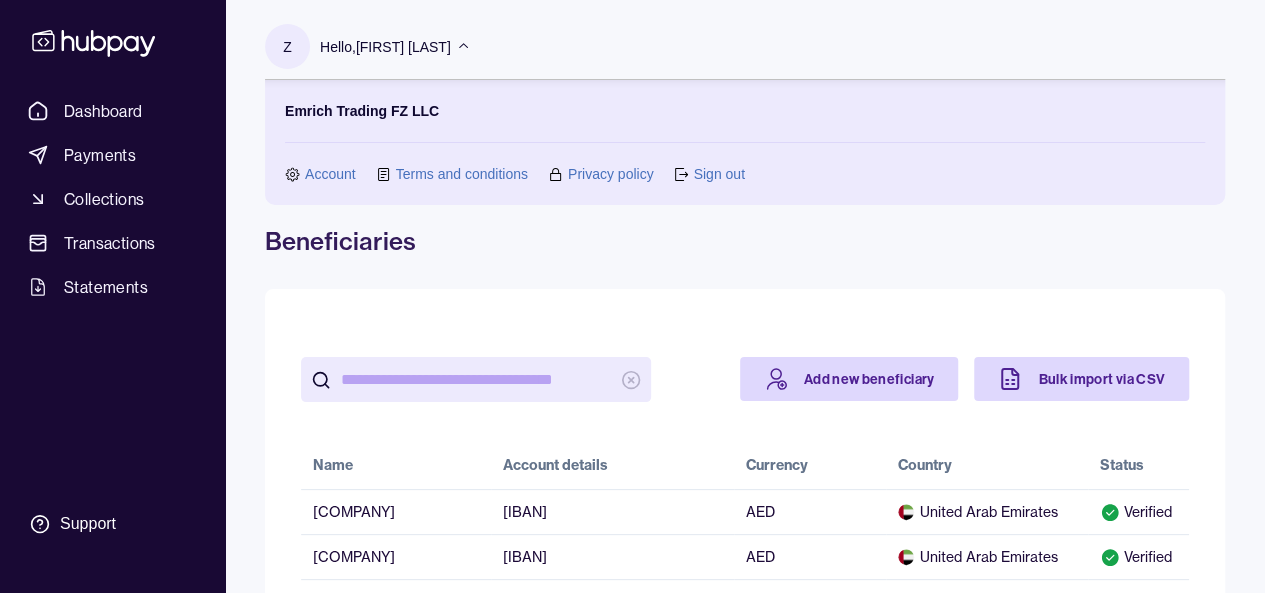 click on "Sign out" at bounding box center [718, 174] 